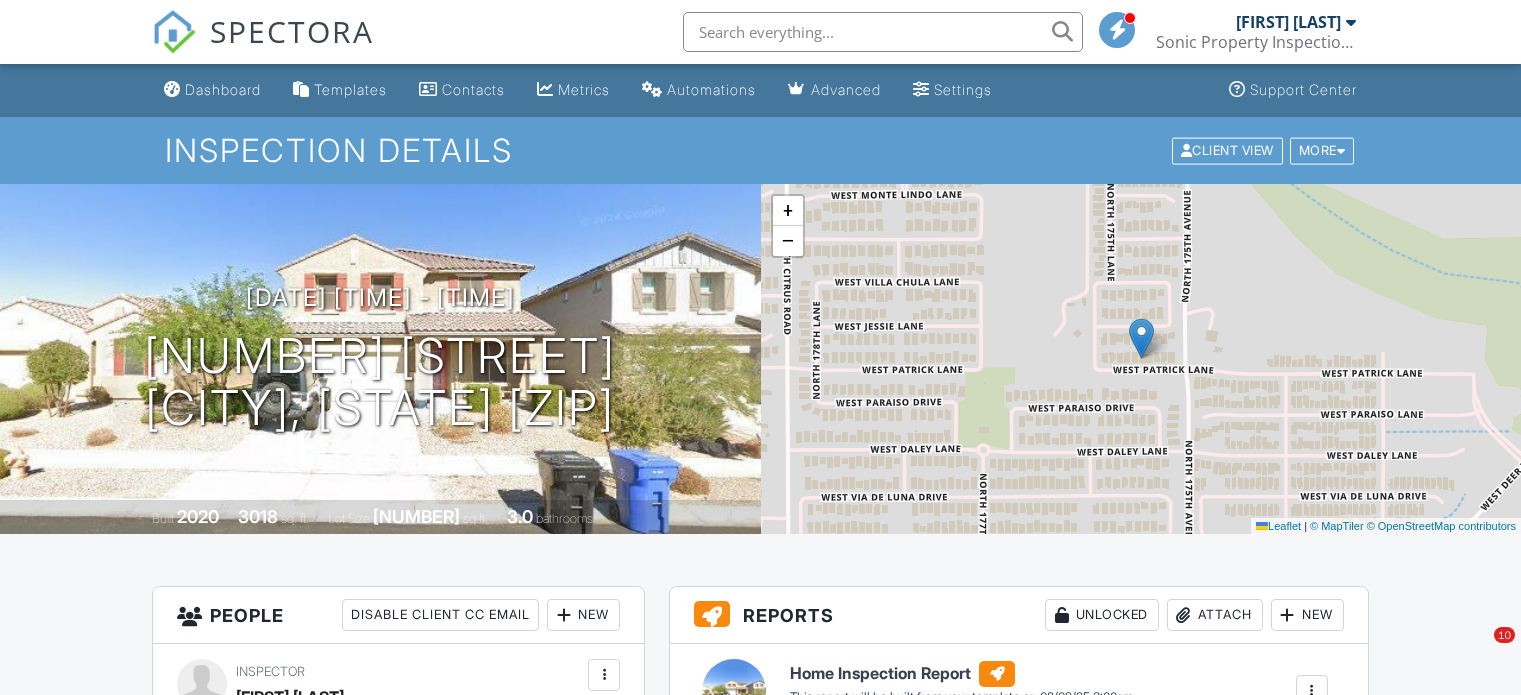 scroll, scrollTop: 568, scrollLeft: 0, axis: vertical 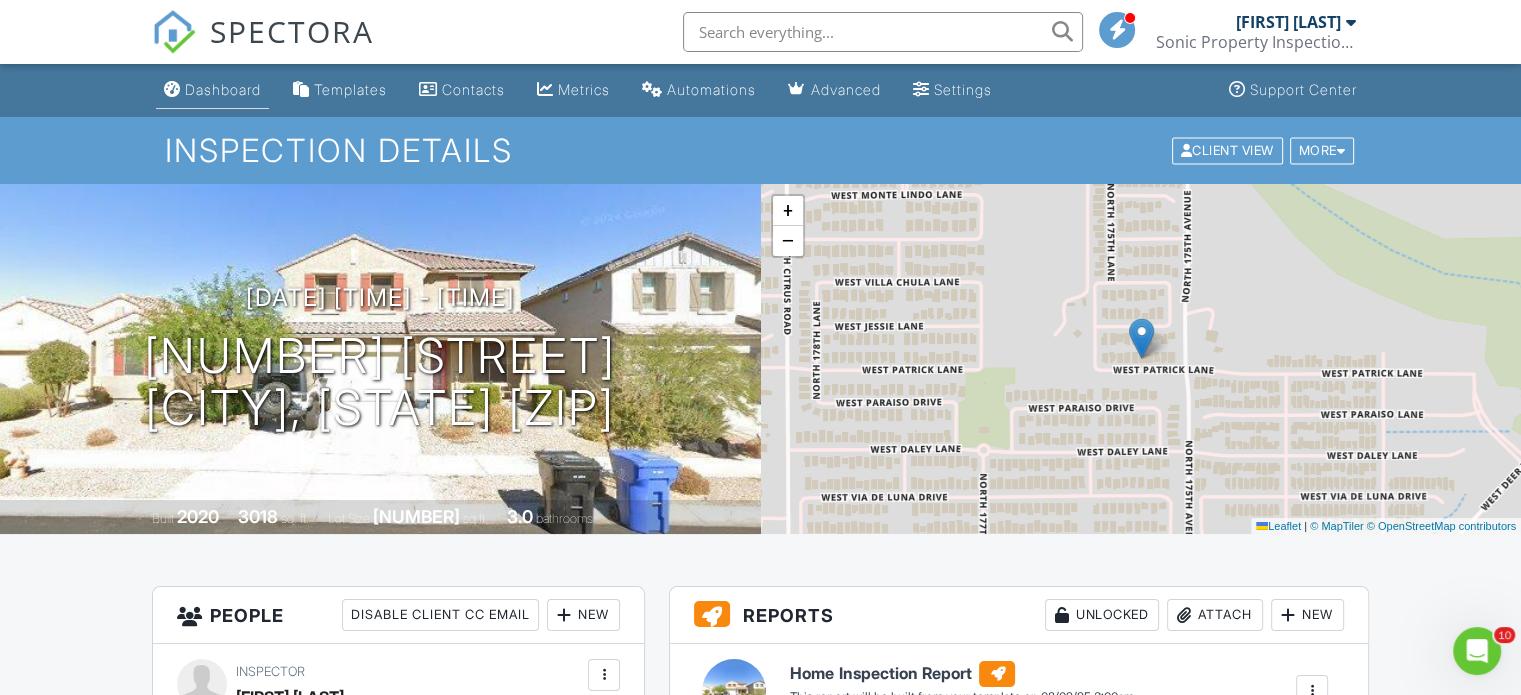 click on "Dashboard" at bounding box center [223, 89] 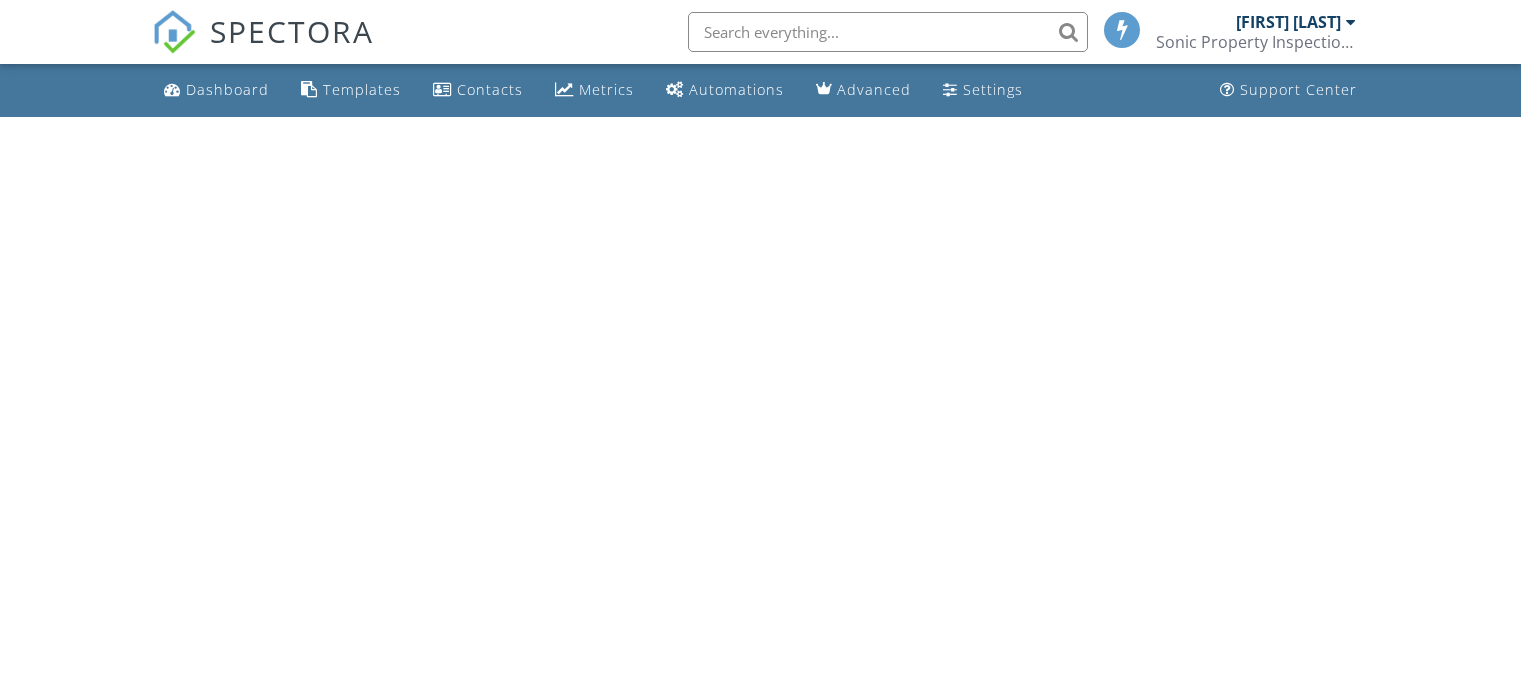 scroll, scrollTop: 0, scrollLeft: 0, axis: both 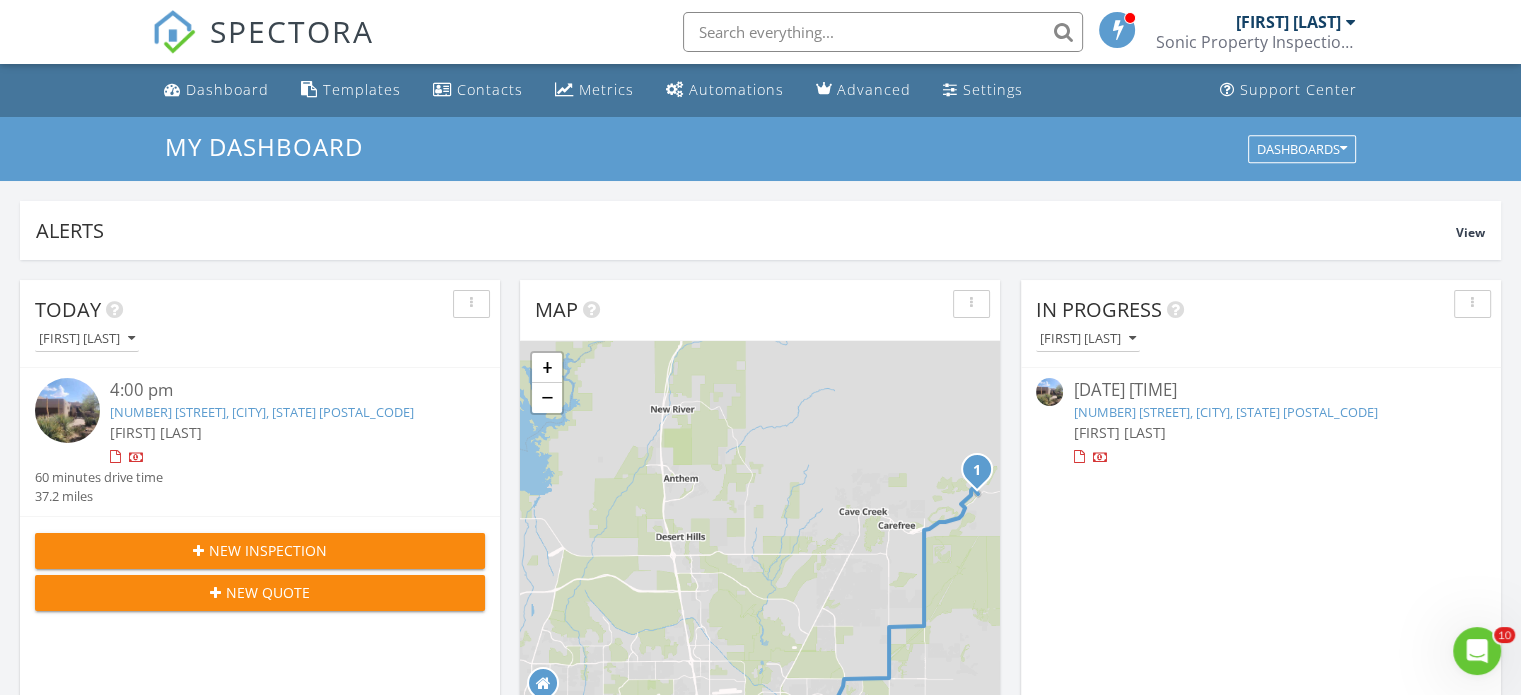 click on "39964 N 112th St, Scottsdale, AZ 85262" at bounding box center [262, 412] 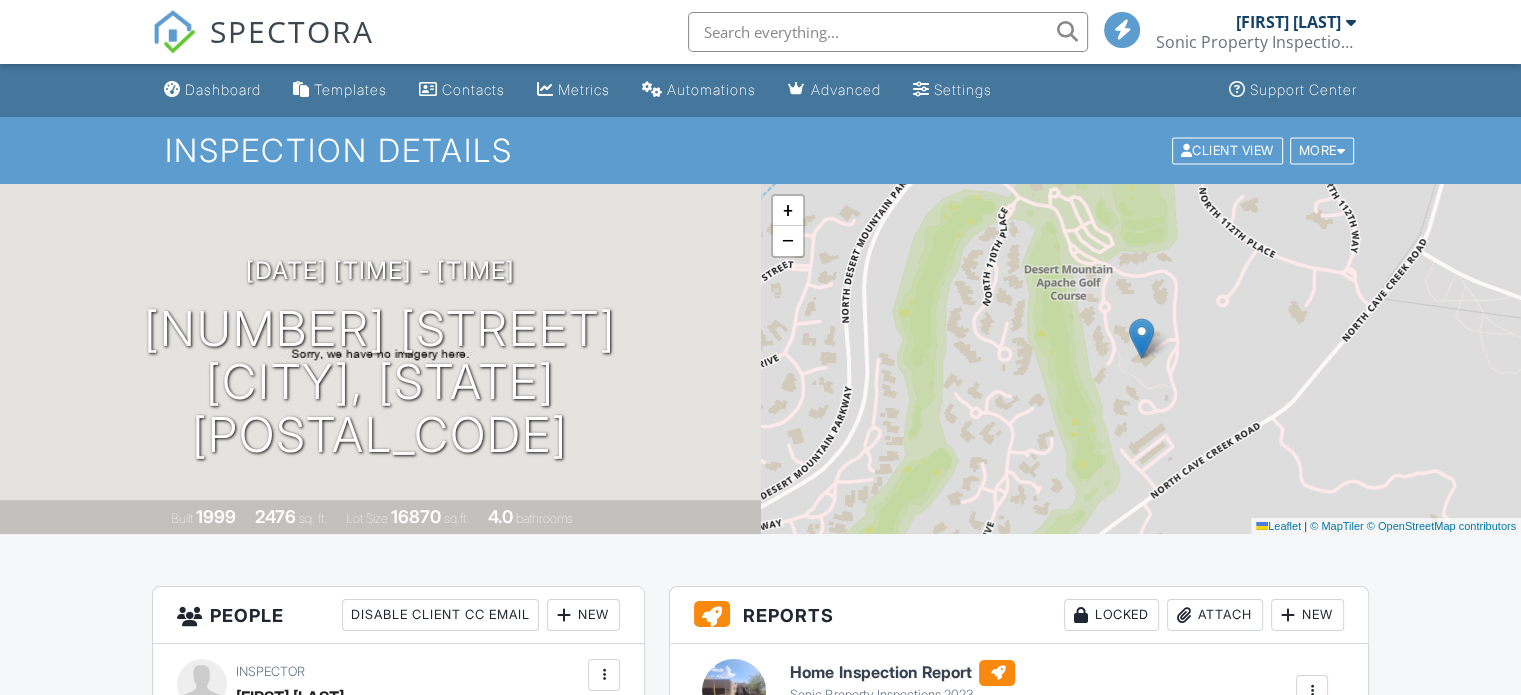 scroll, scrollTop: 300, scrollLeft: 0, axis: vertical 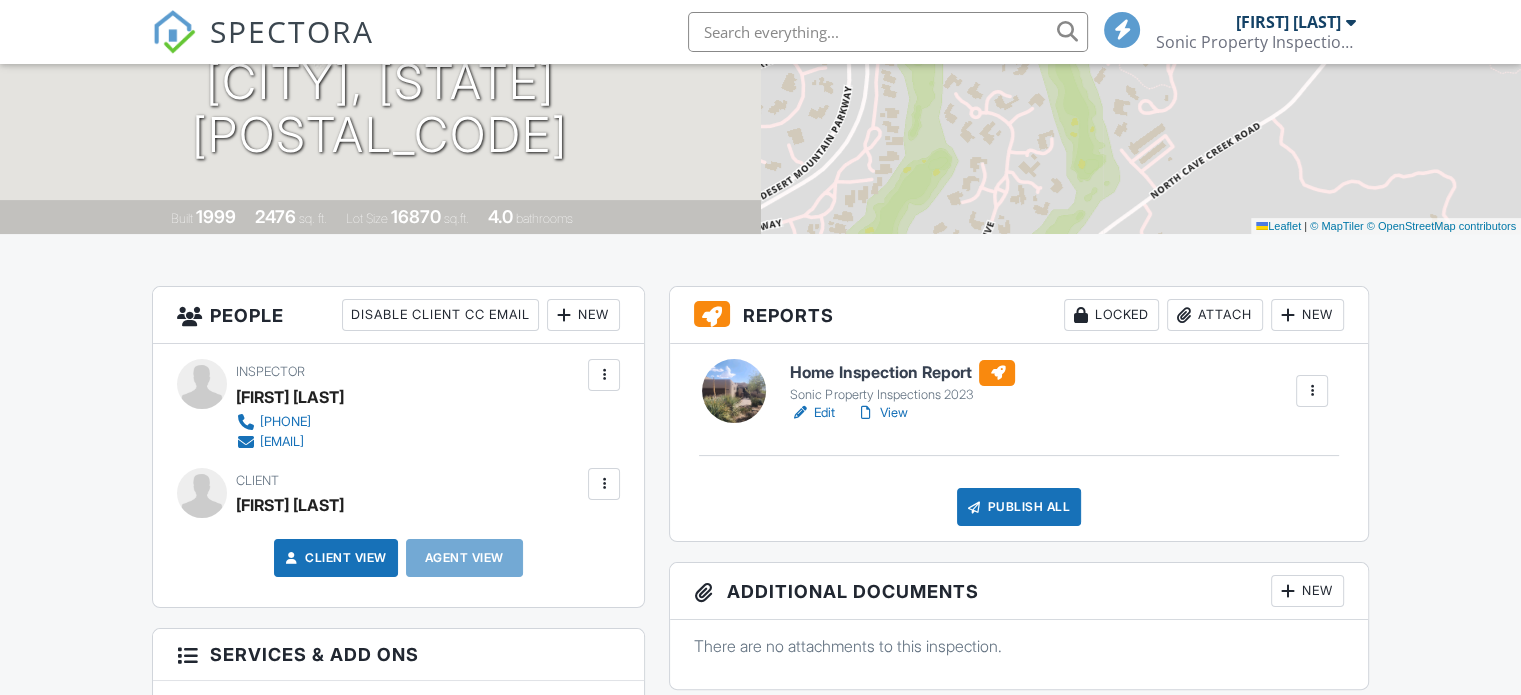 click on "View" at bounding box center (881, 413) 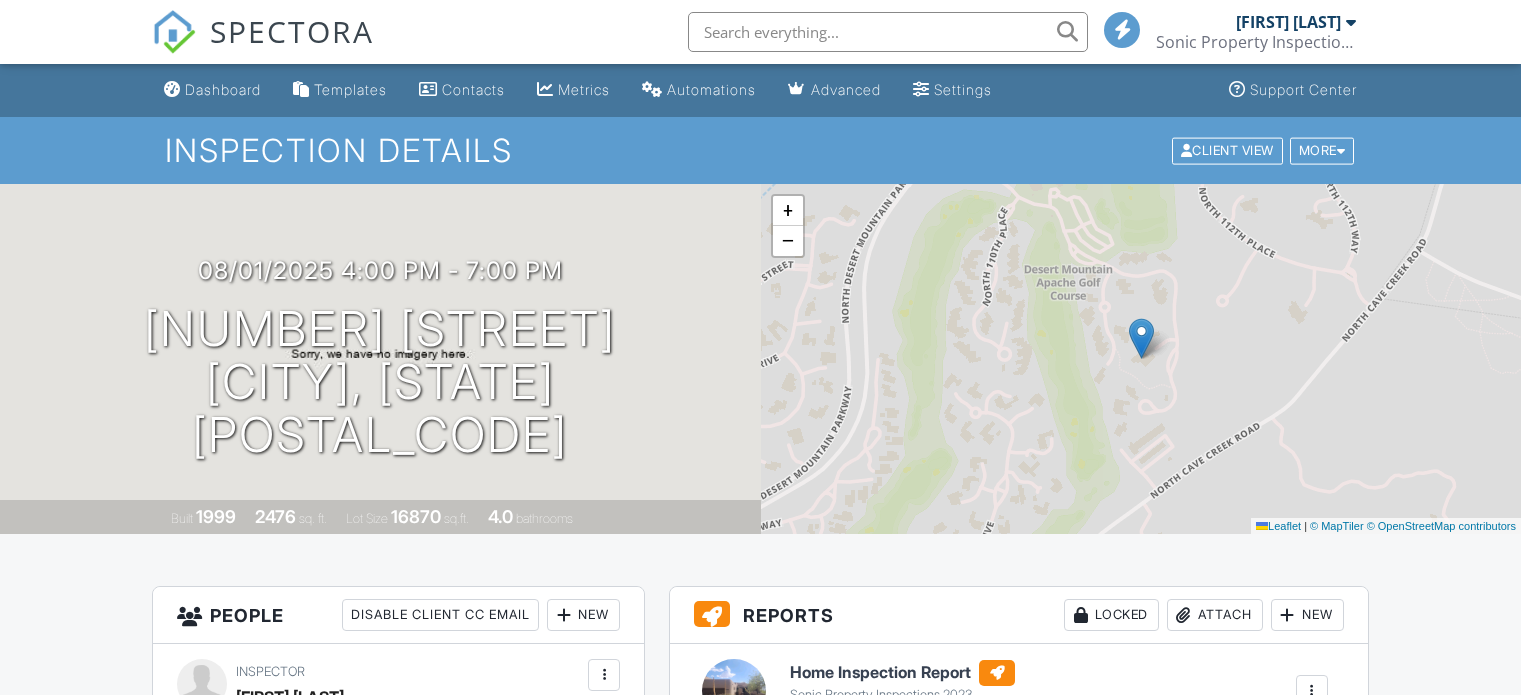 scroll, scrollTop: 24, scrollLeft: 0, axis: vertical 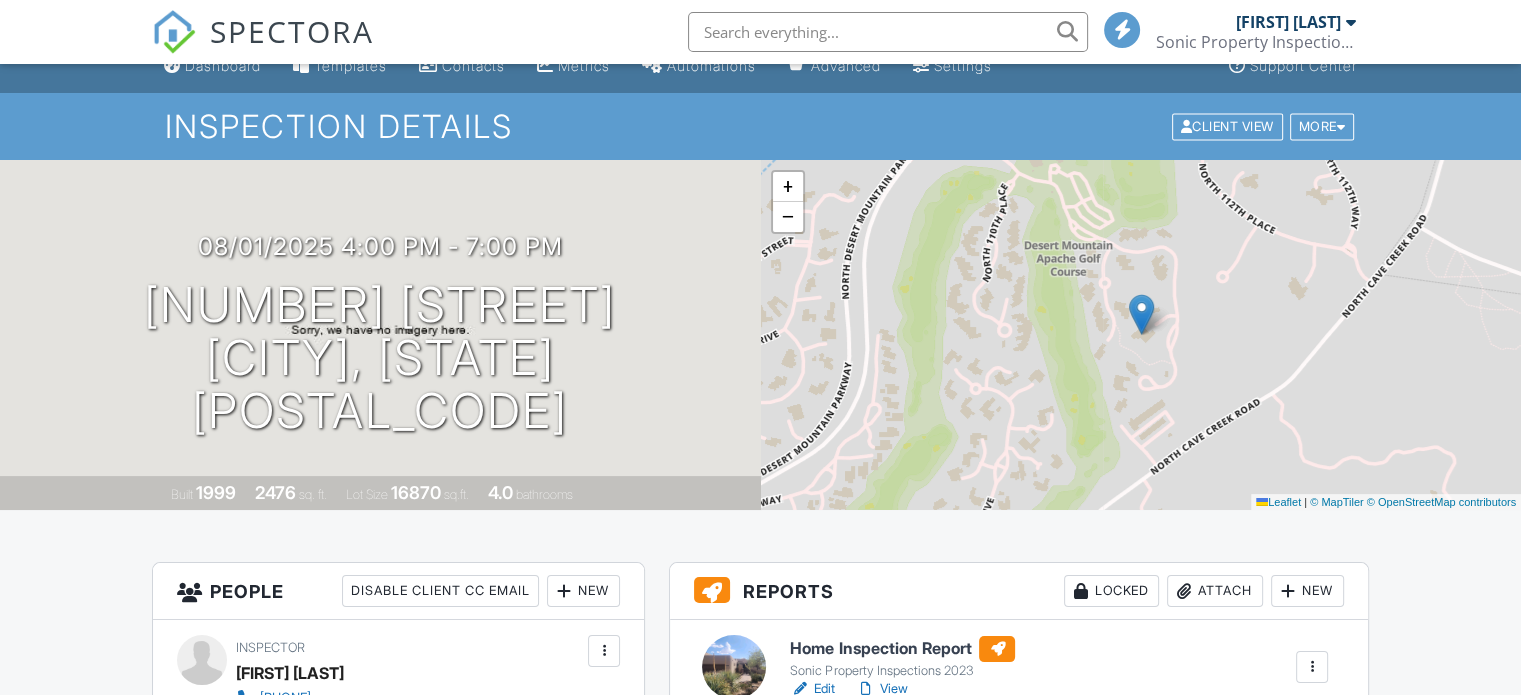 click on "View" at bounding box center [881, 689] 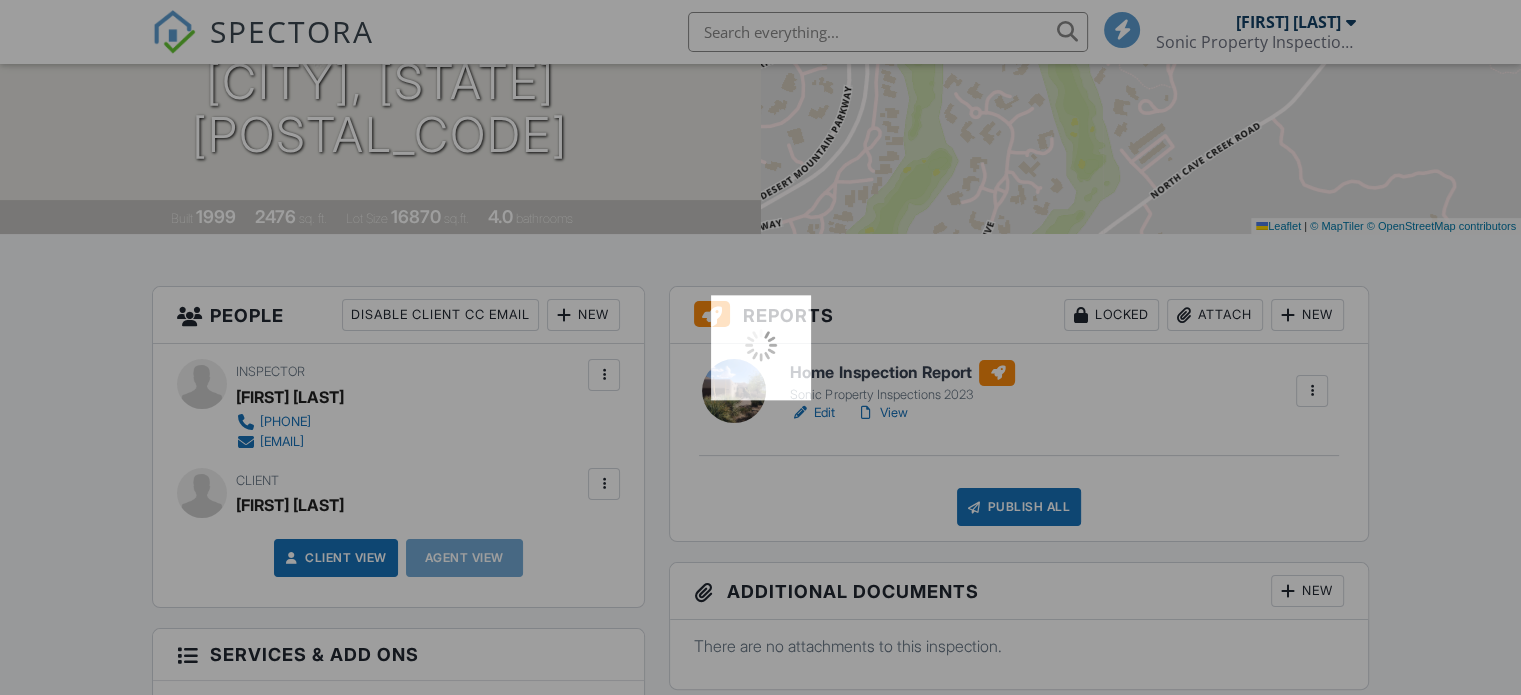 scroll, scrollTop: 0, scrollLeft: 0, axis: both 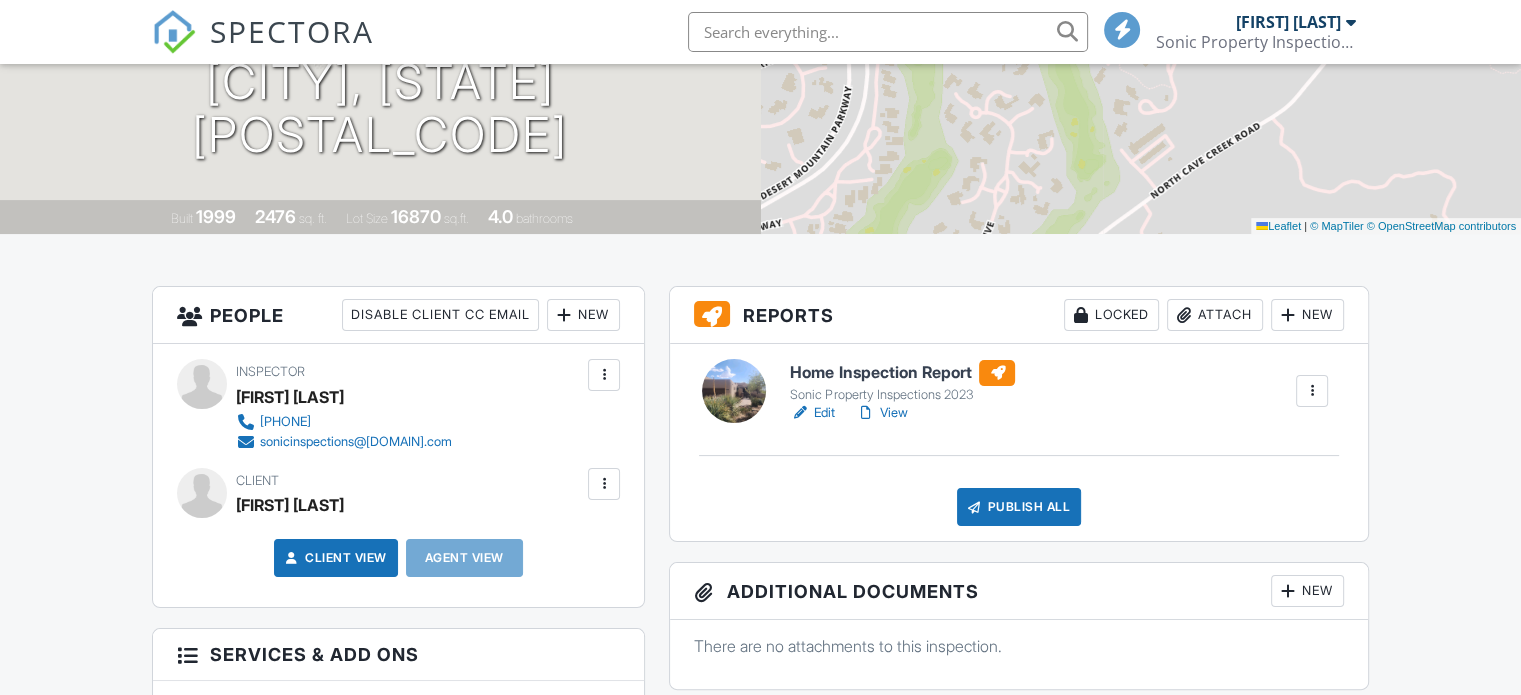 click on "View" at bounding box center [881, 413] 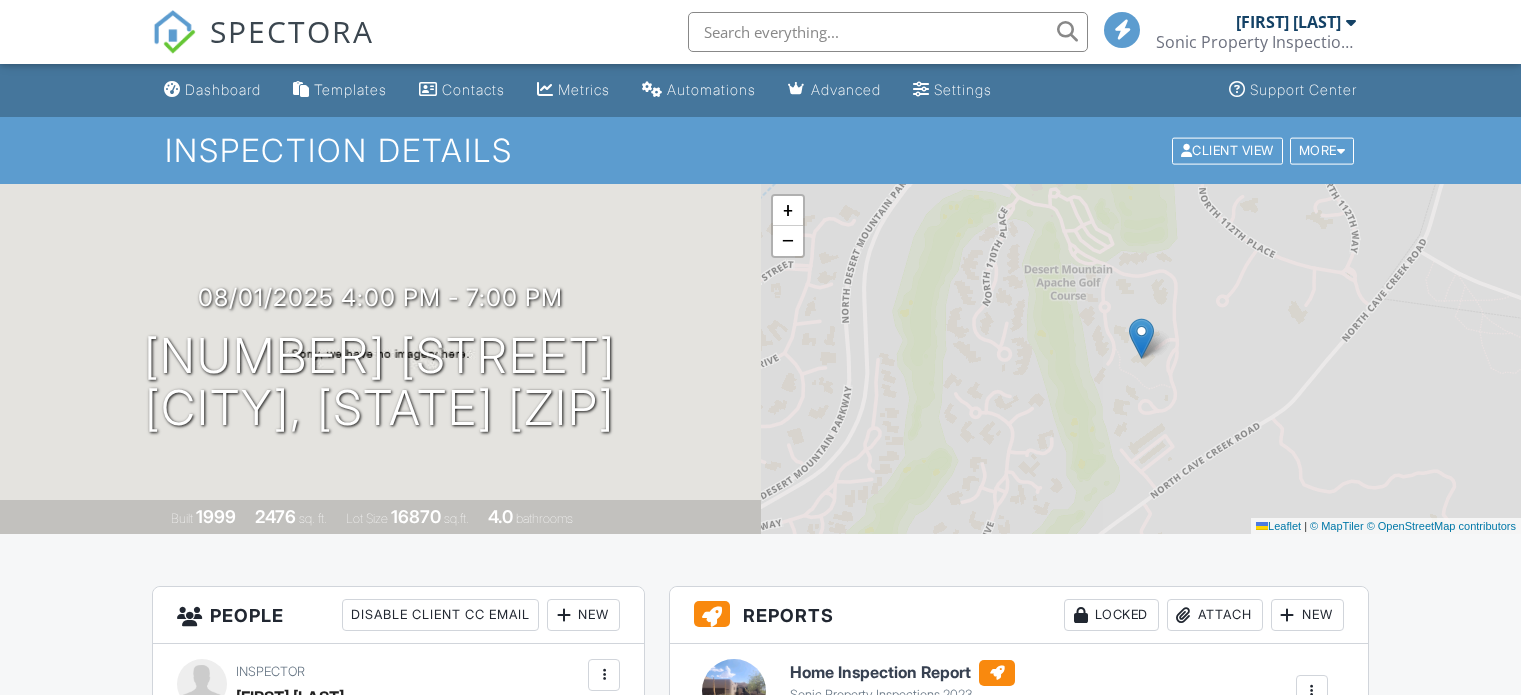 scroll, scrollTop: 300, scrollLeft: 0, axis: vertical 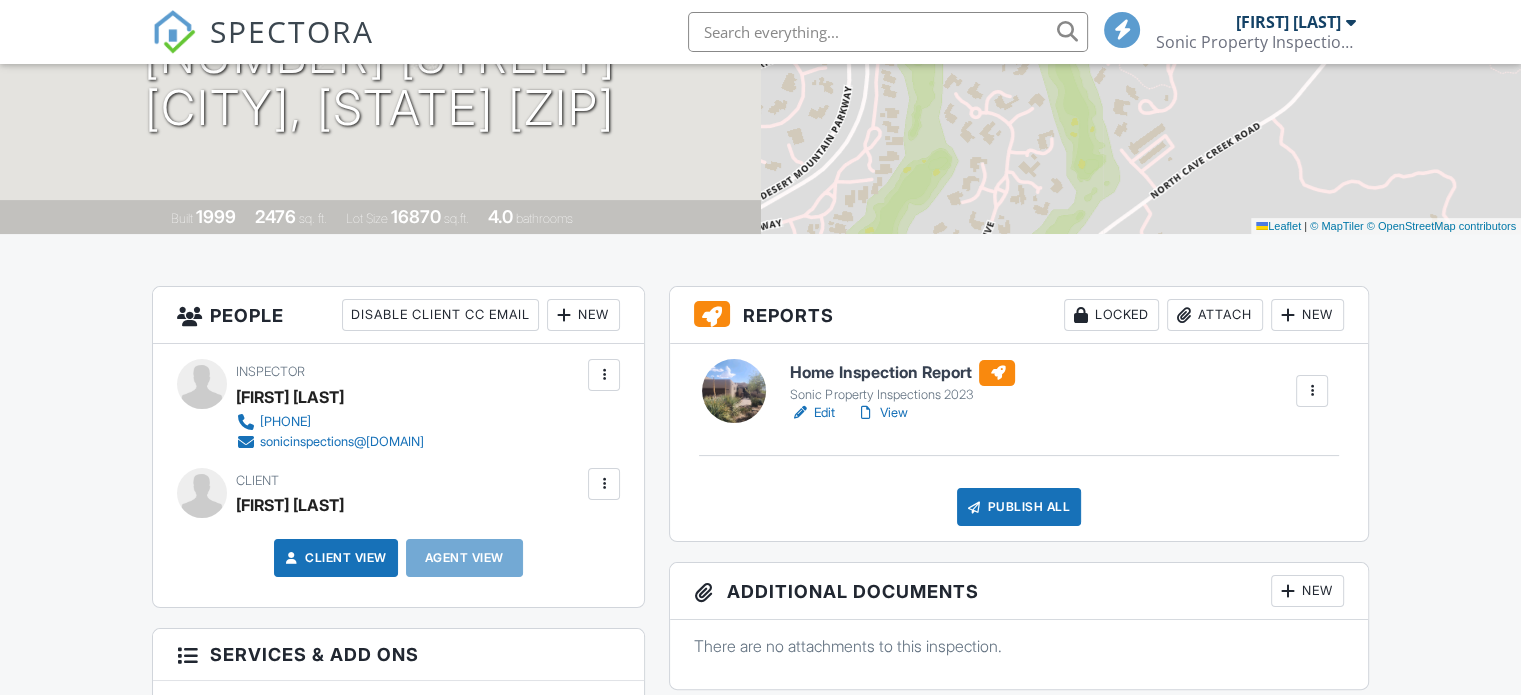 click on "View" at bounding box center [881, 413] 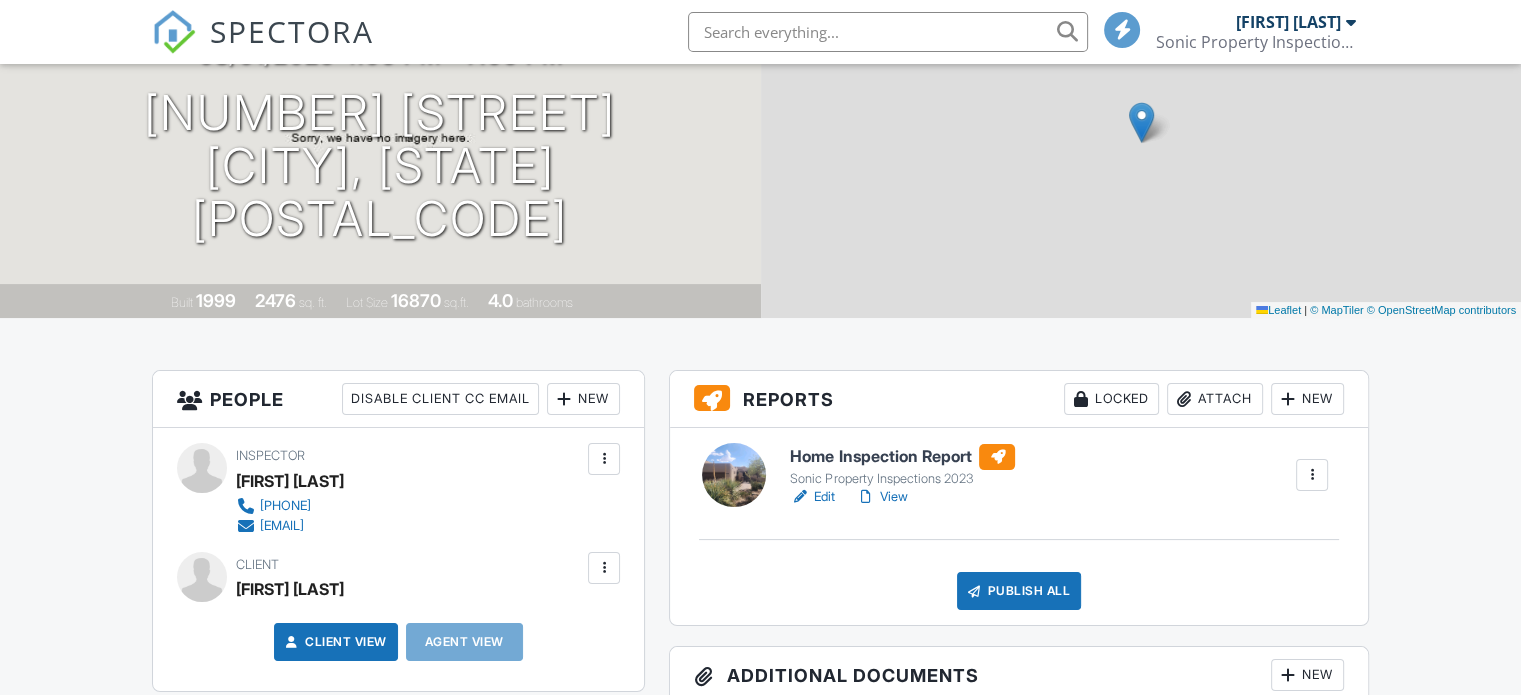 scroll, scrollTop: 300, scrollLeft: 0, axis: vertical 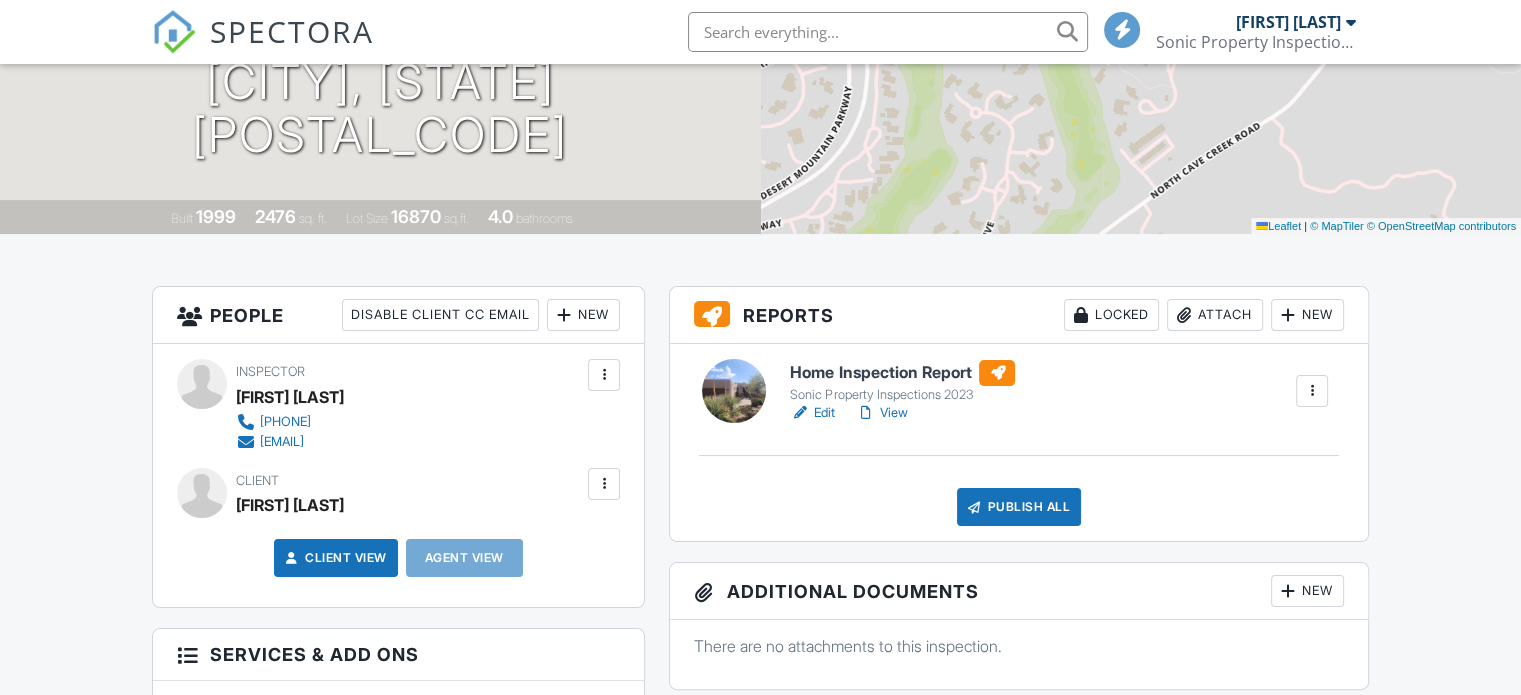 click on "View" at bounding box center [881, 413] 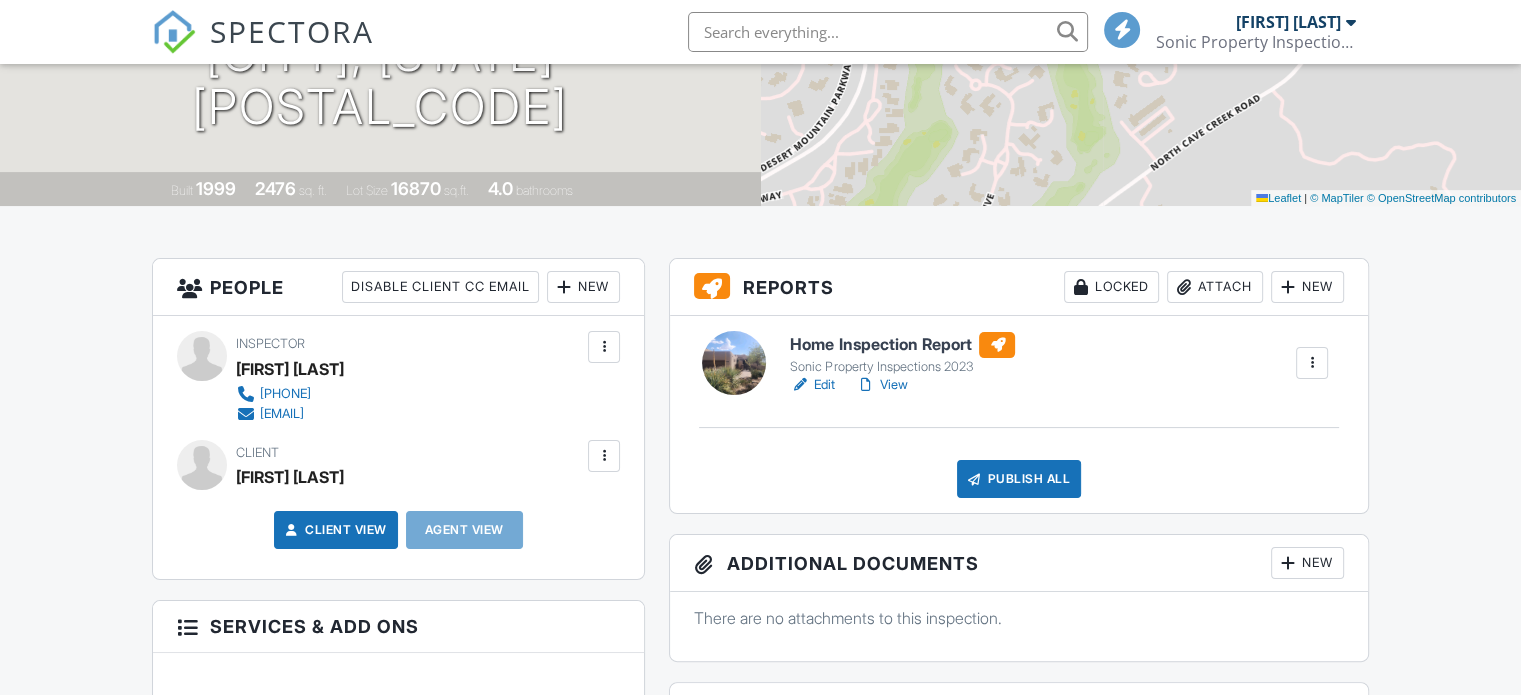 scroll, scrollTop: 400, scrollLeft: 0, axis: vertical 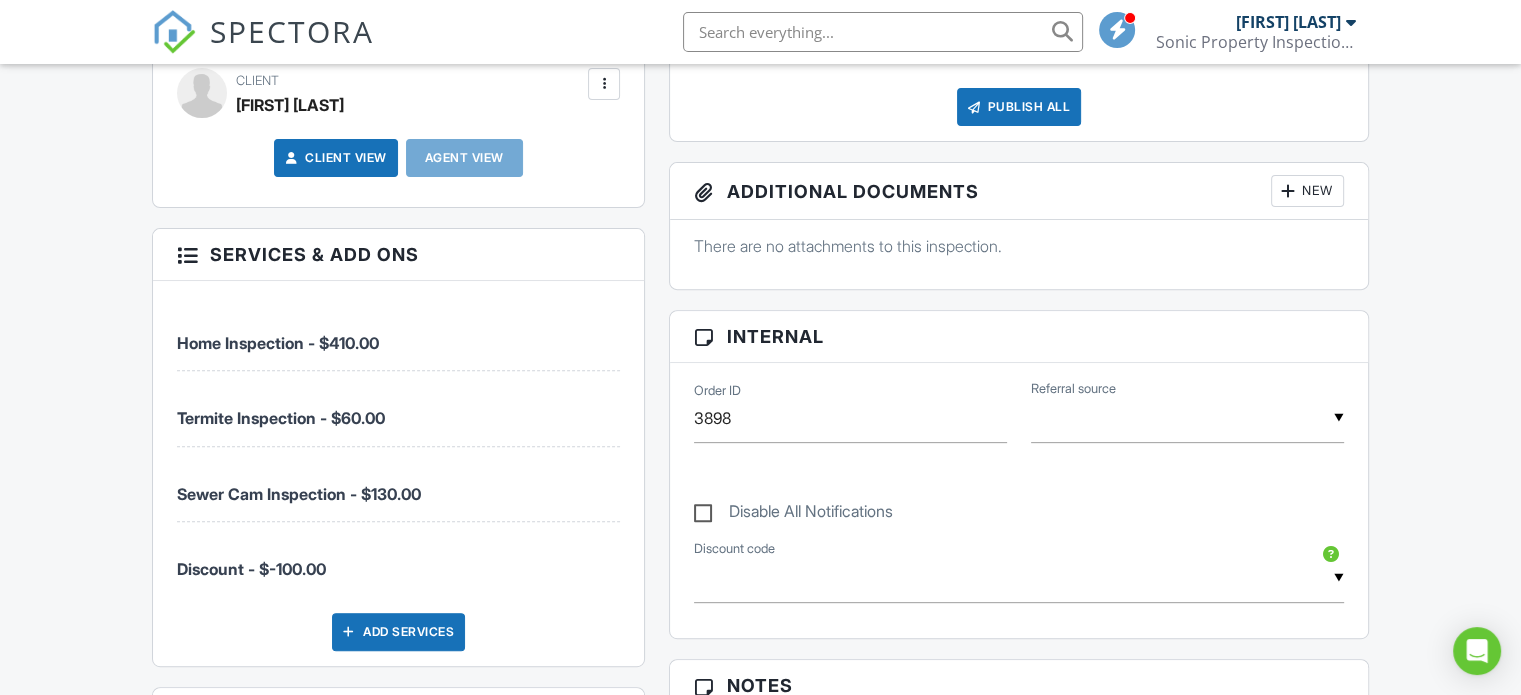 click at bounding box center [187, 253] 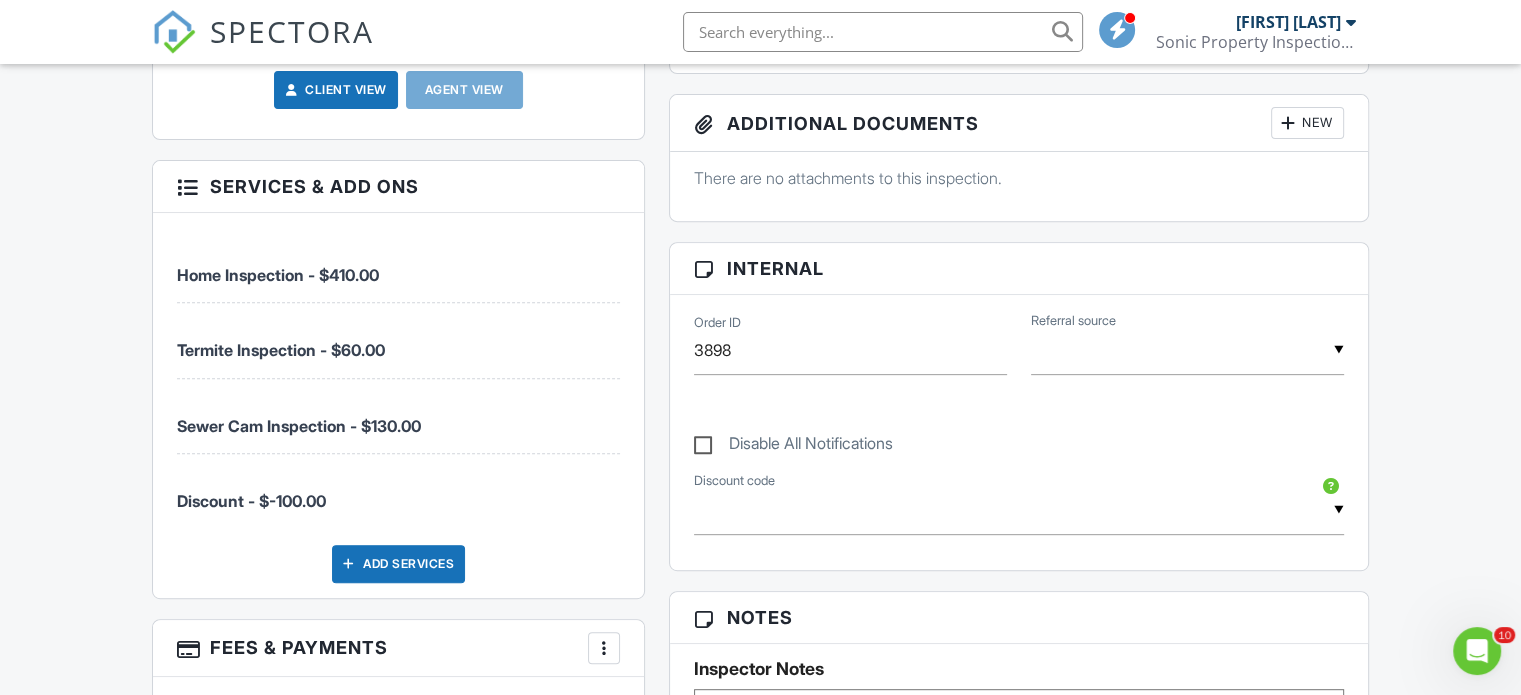 scroll, scrollTop: 0, scrollLeft: 0, axis: both 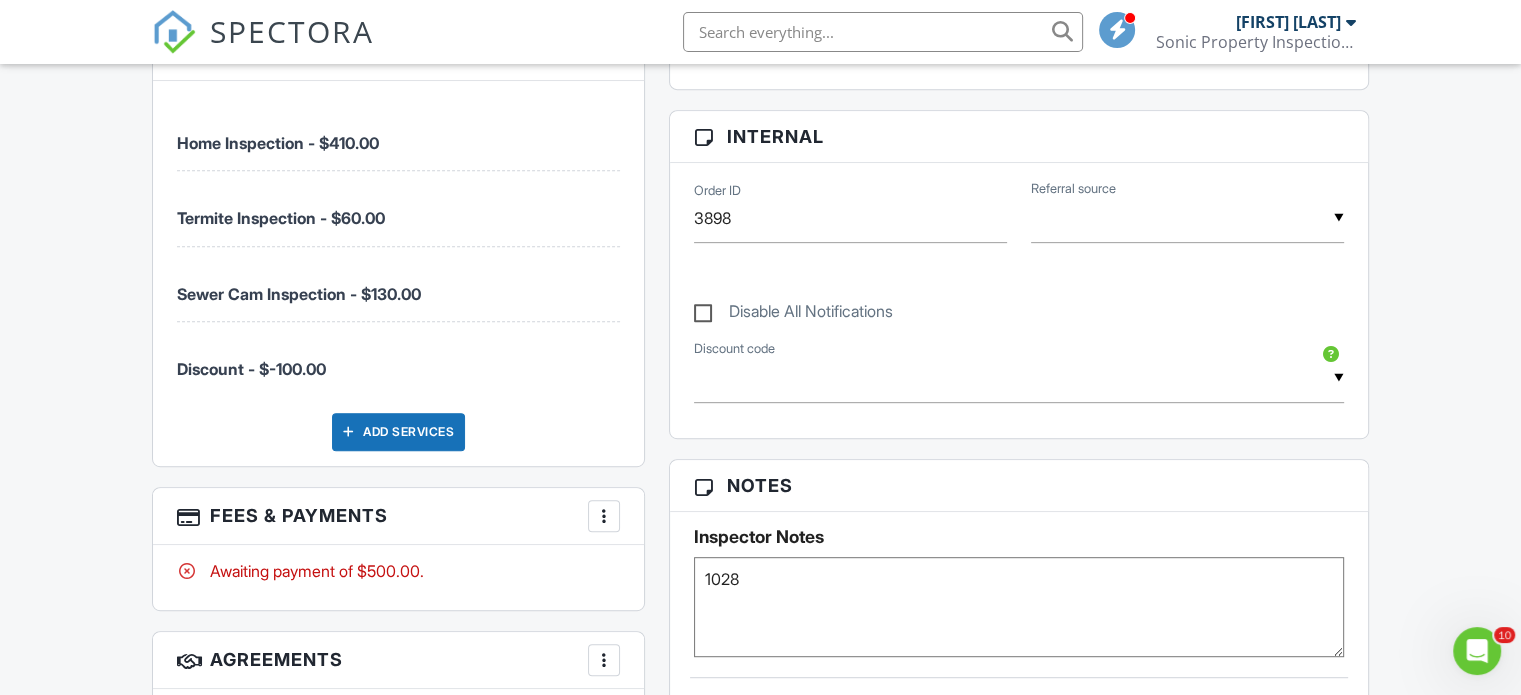 click at bounding box center (604, 516) 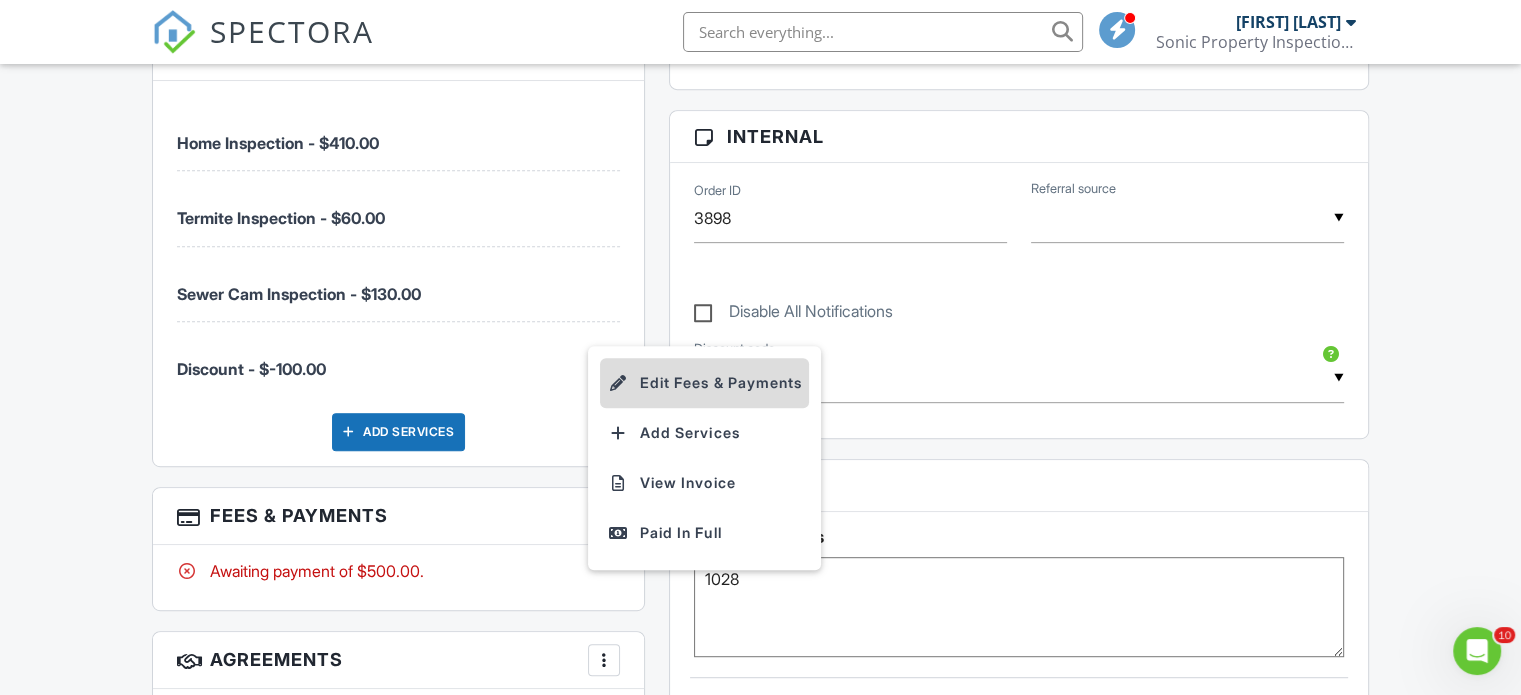 click on "Edit Fees & Payments" at bounding box center (704, 383) 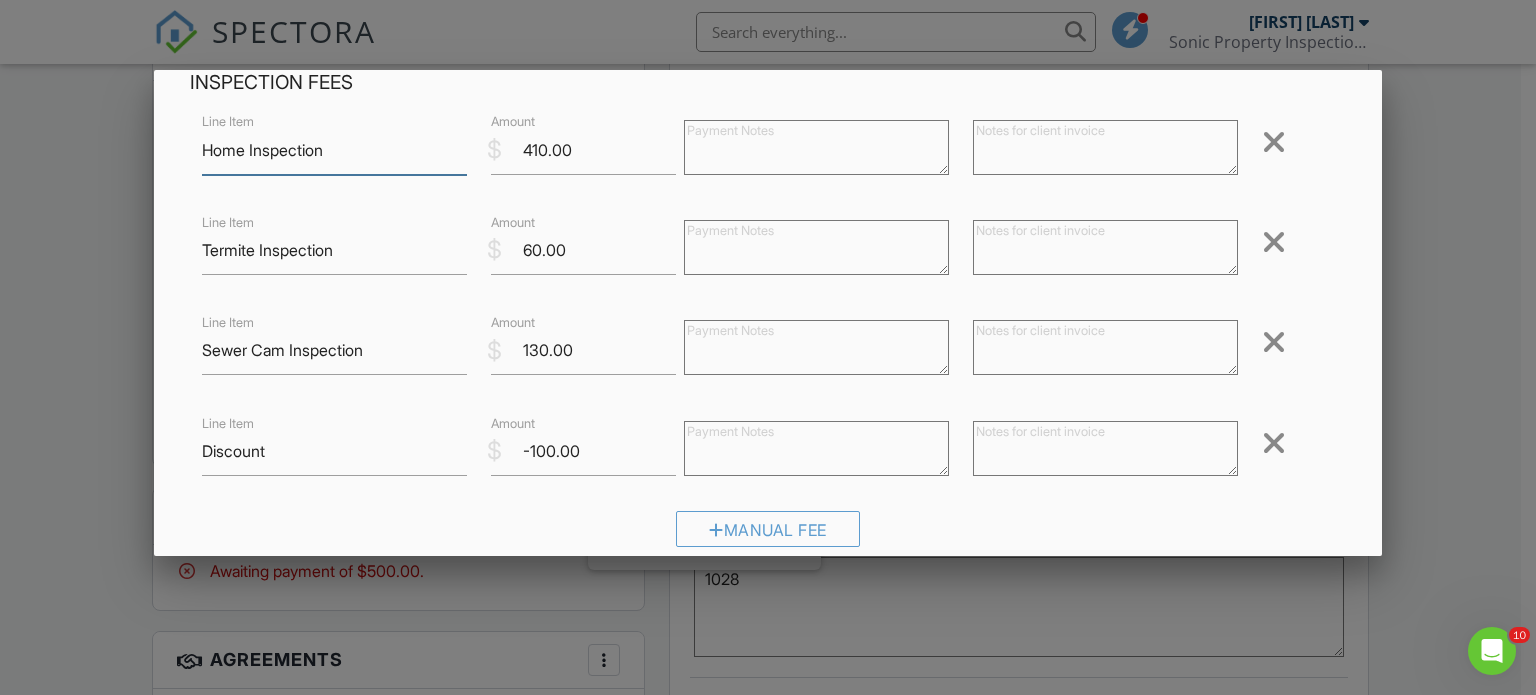 scroll, scrollTop: 200, scrollLeft: 0, axis: vertical 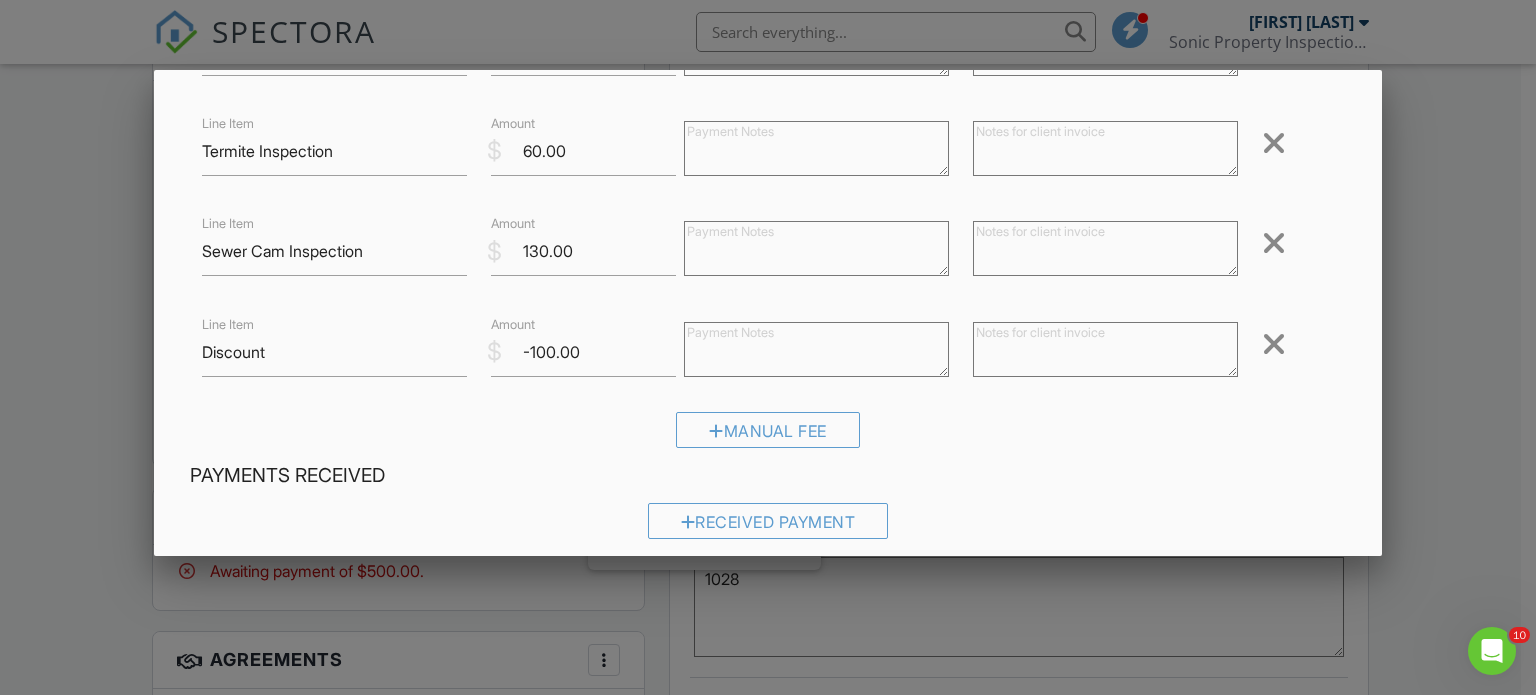 click at bounding box center (1274, 243) 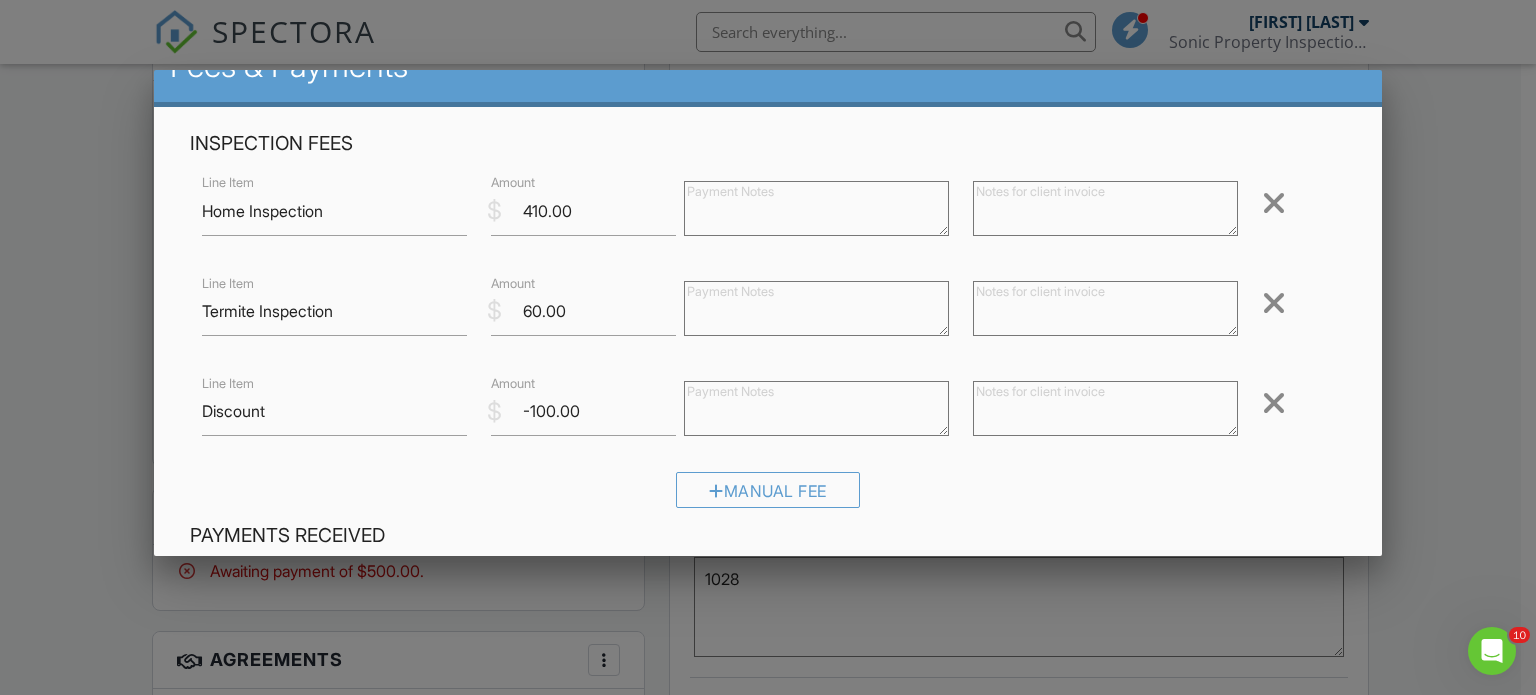 scroll, scrollTop: 24, scrollLeft: 0, axis: vertical 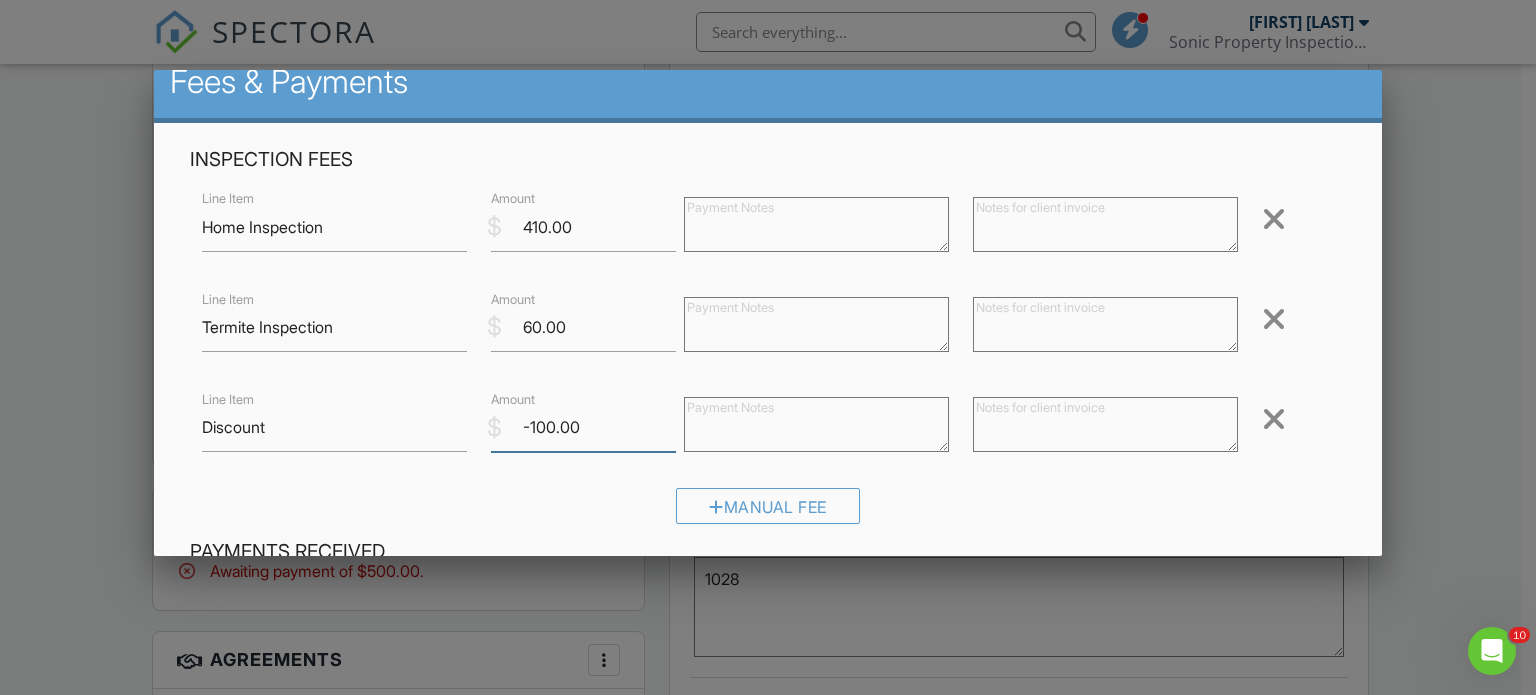 click on "-100.00" at bounding box center [583, 427] 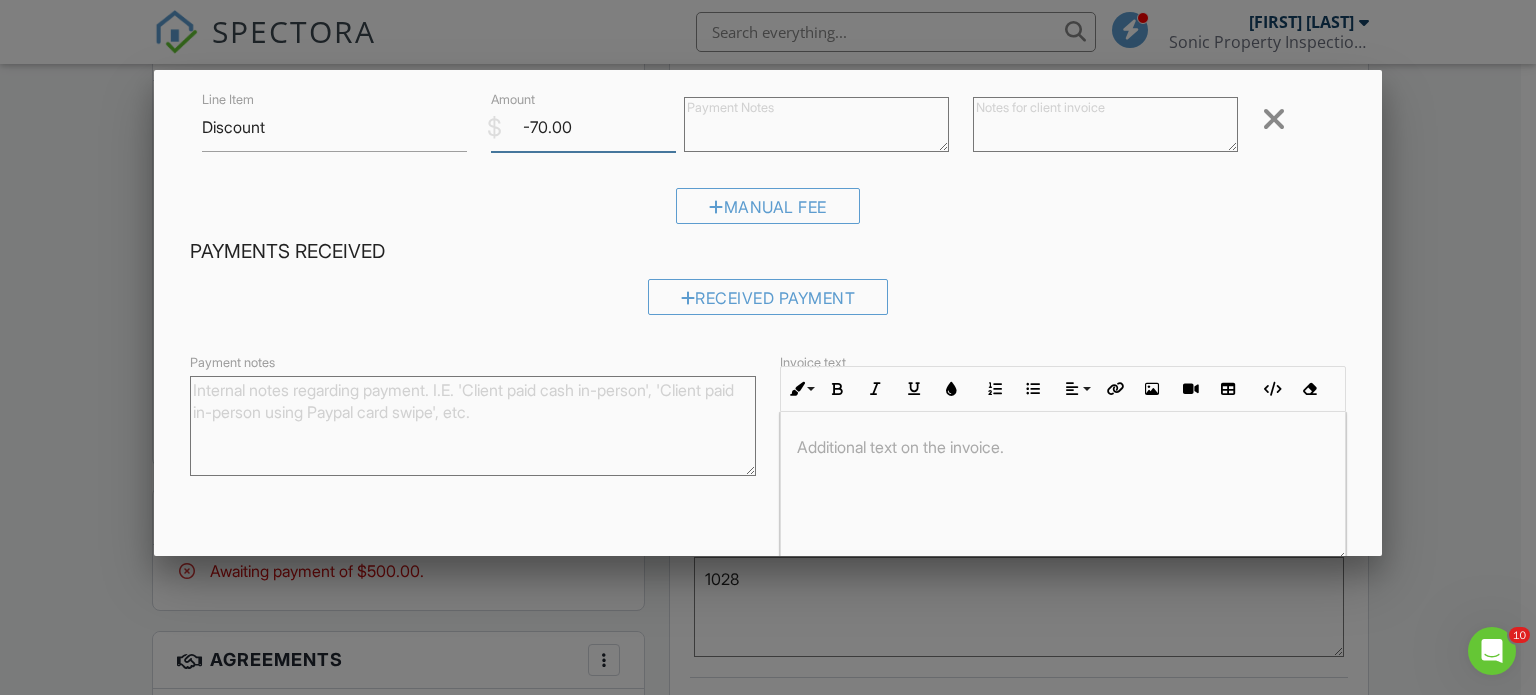 scroll, scrollTop: 424, scrollLeft: 0, axis: vertical 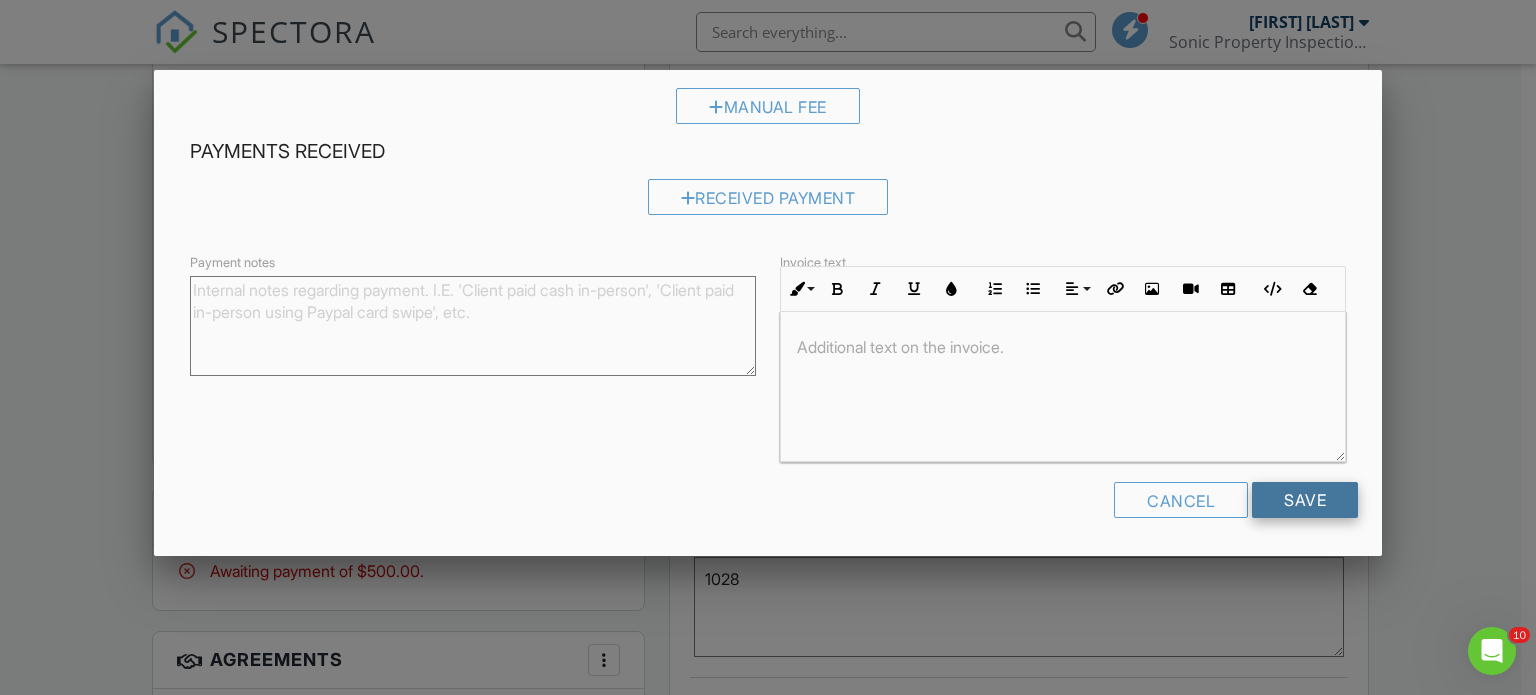 type on "-70.00" 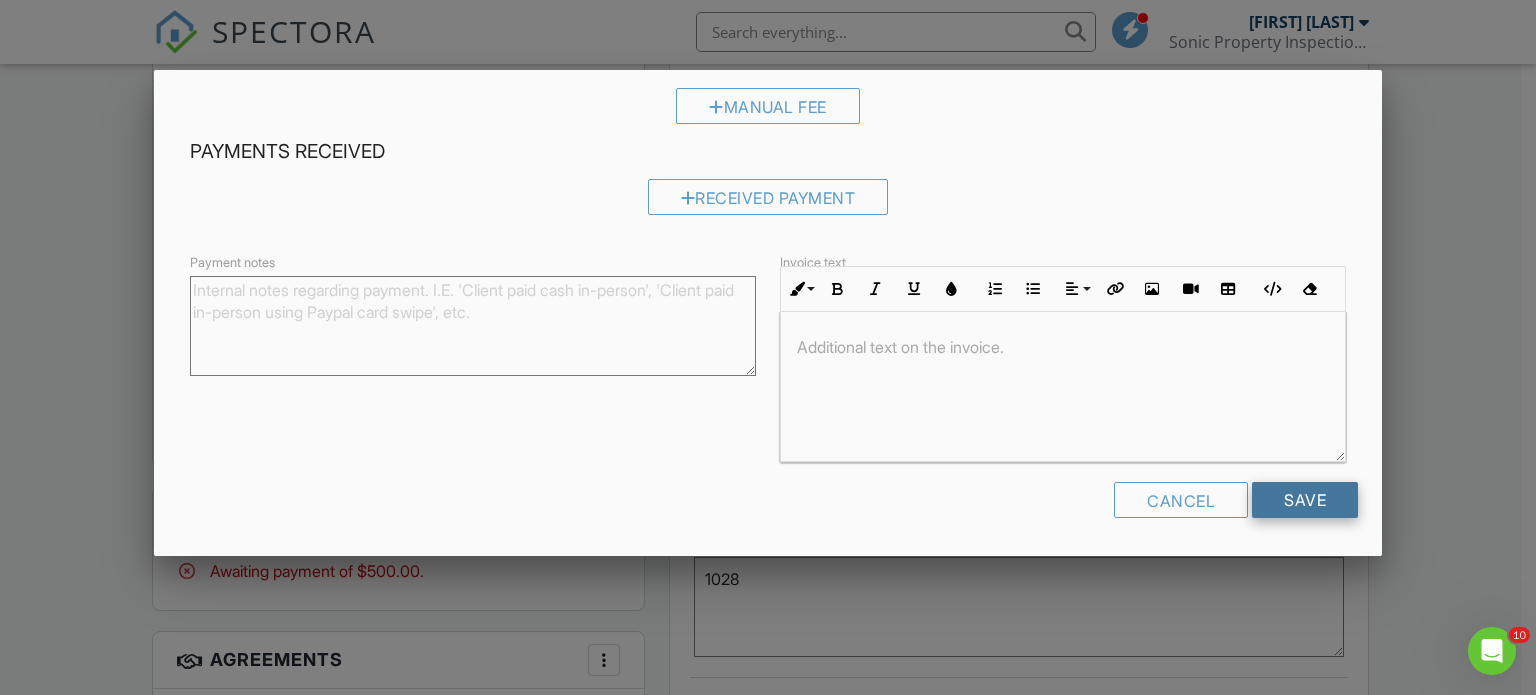 click on "Save" at bounding box center [1305, 500] 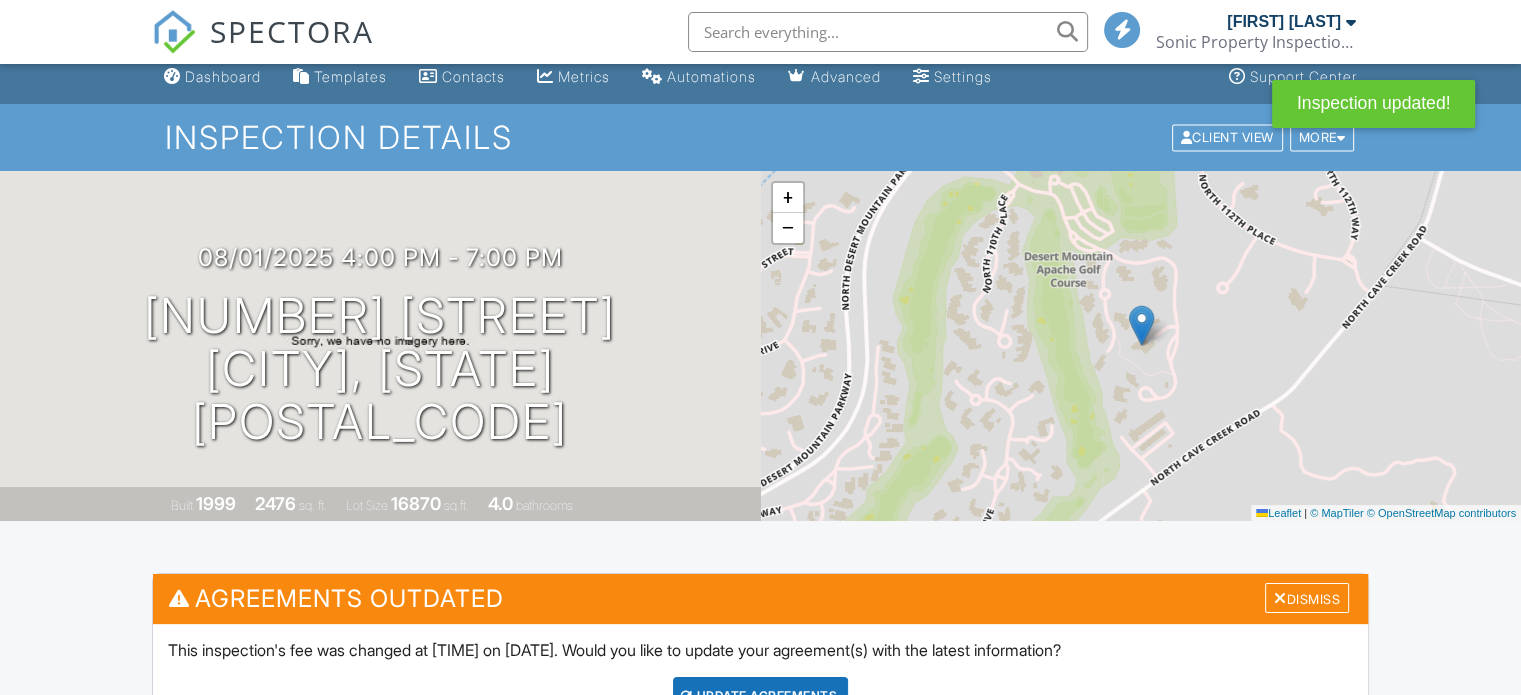 scroll, scrollTop: 800, scrollLeft: 0, axis: vertical 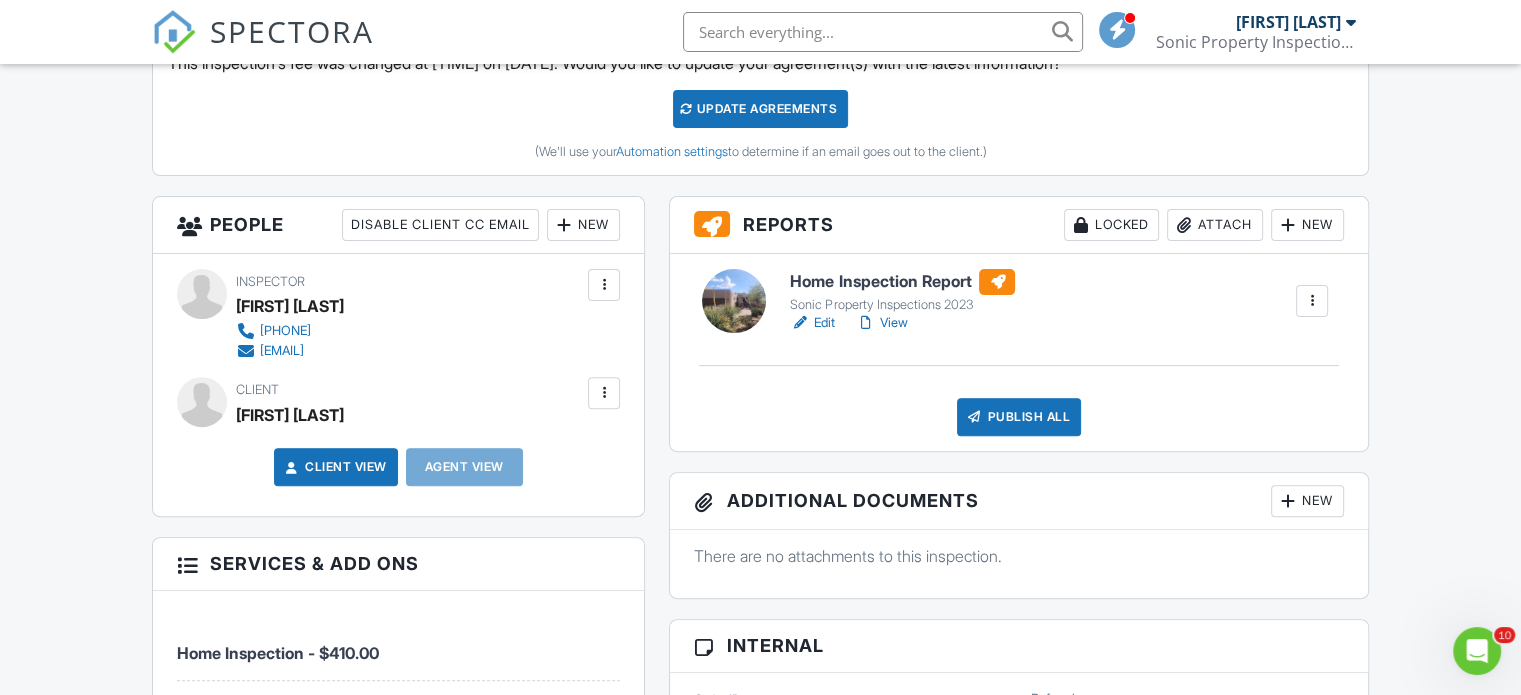 click at bounding box center (604, 393) 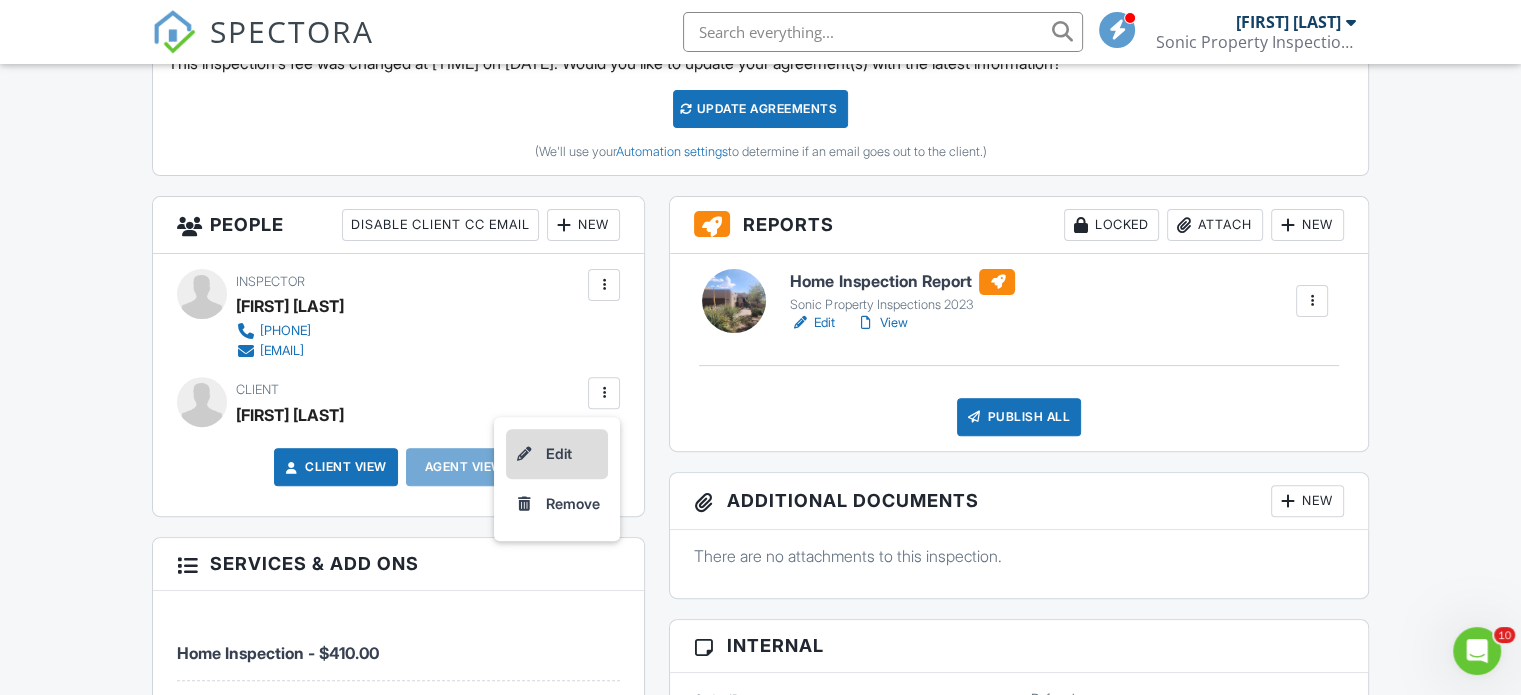 click on "Edit" at bounding box center (557, 454) 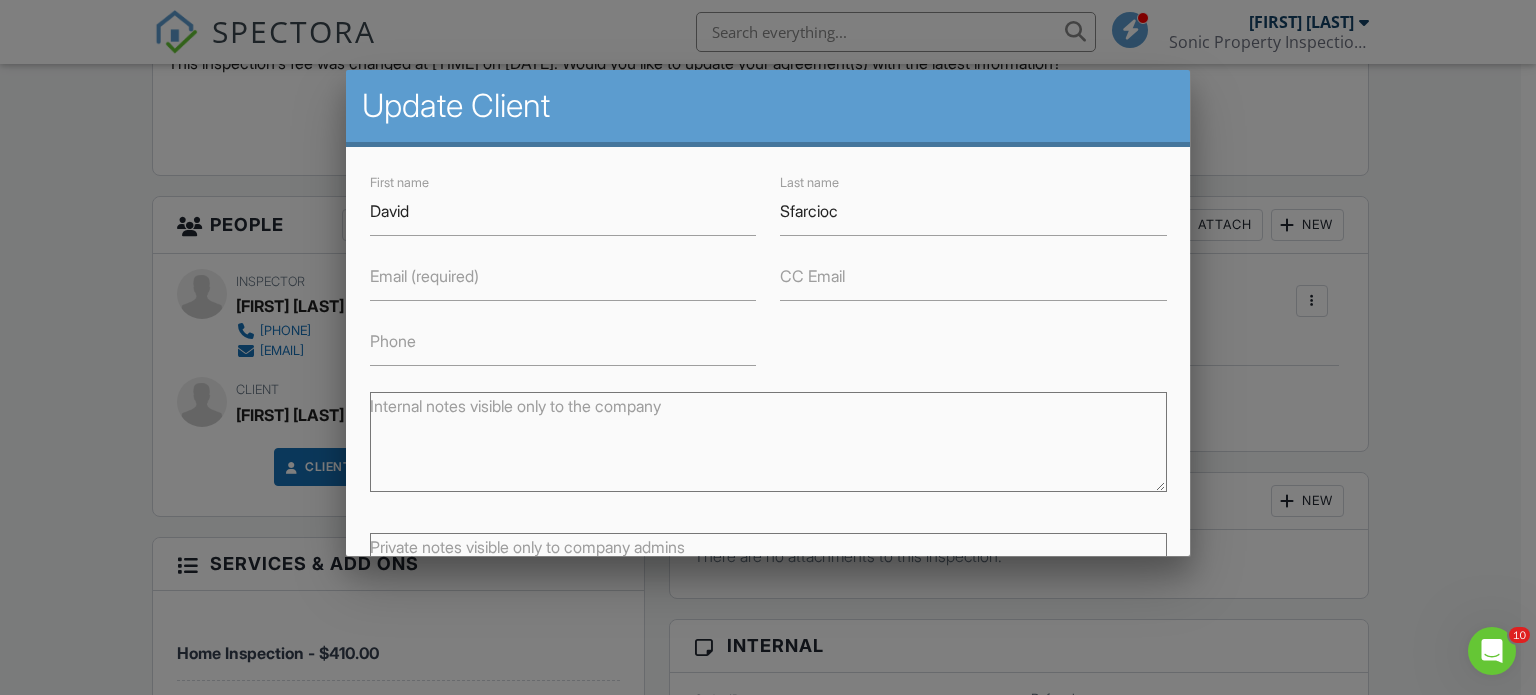 click on "Email (required)" at bounding box center (424, 275) 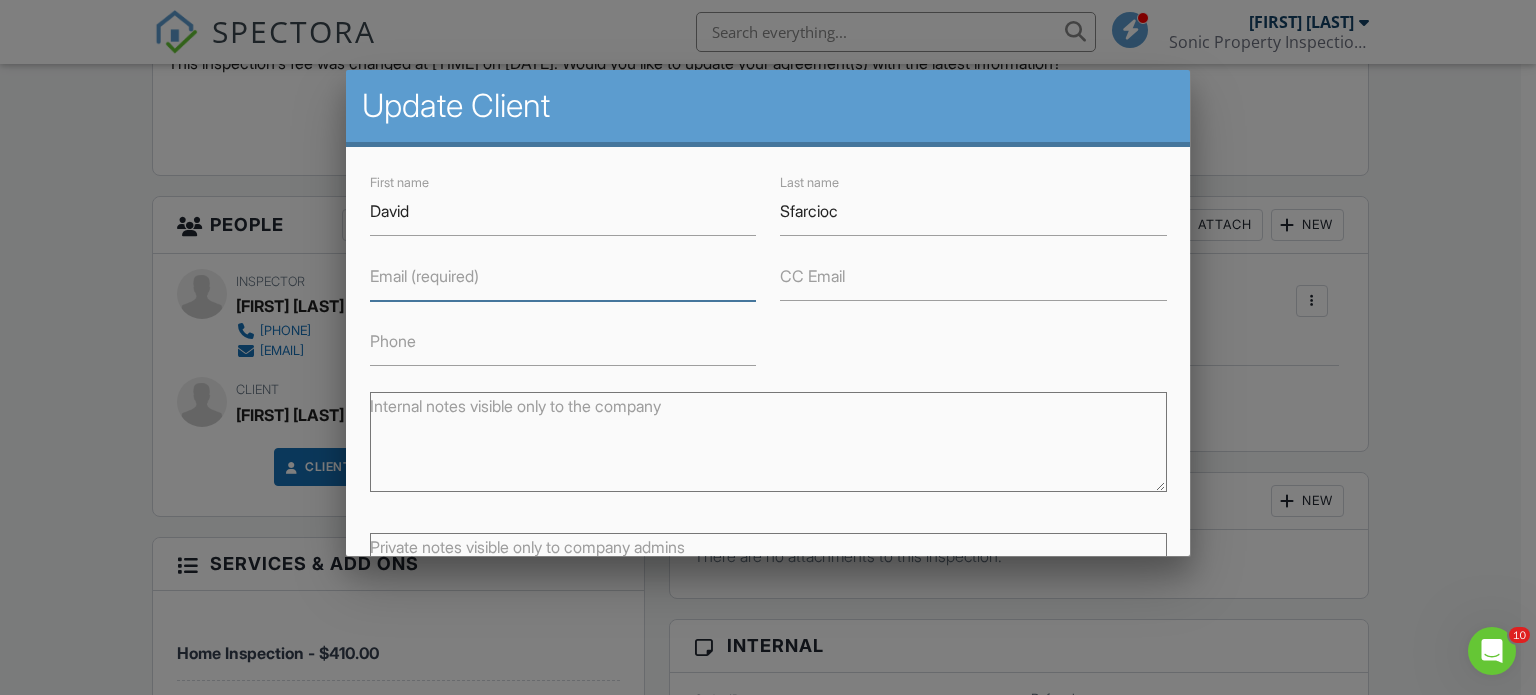 click on "Email (required)" at bounding box center [563, 276] 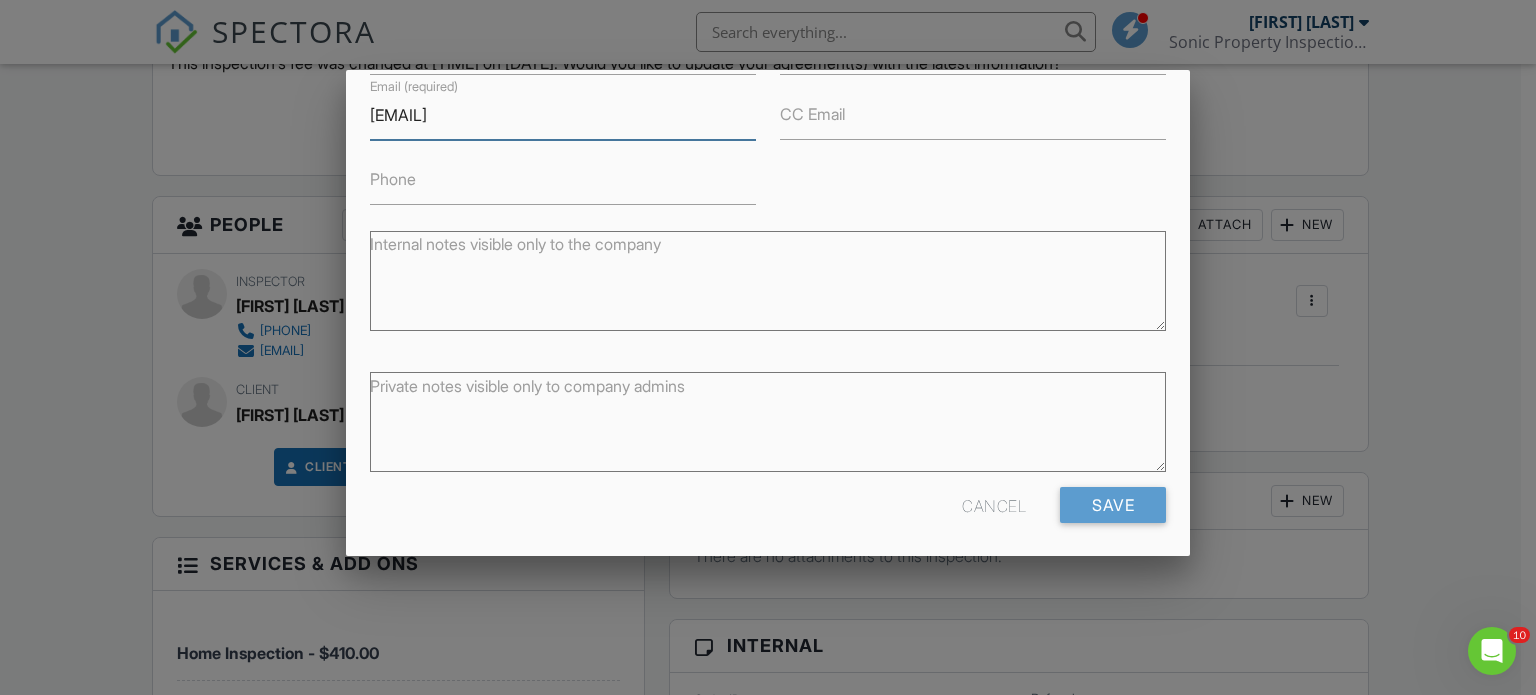 scroll, scrollTop: 167, scrollLeft: 0, axis: vertical 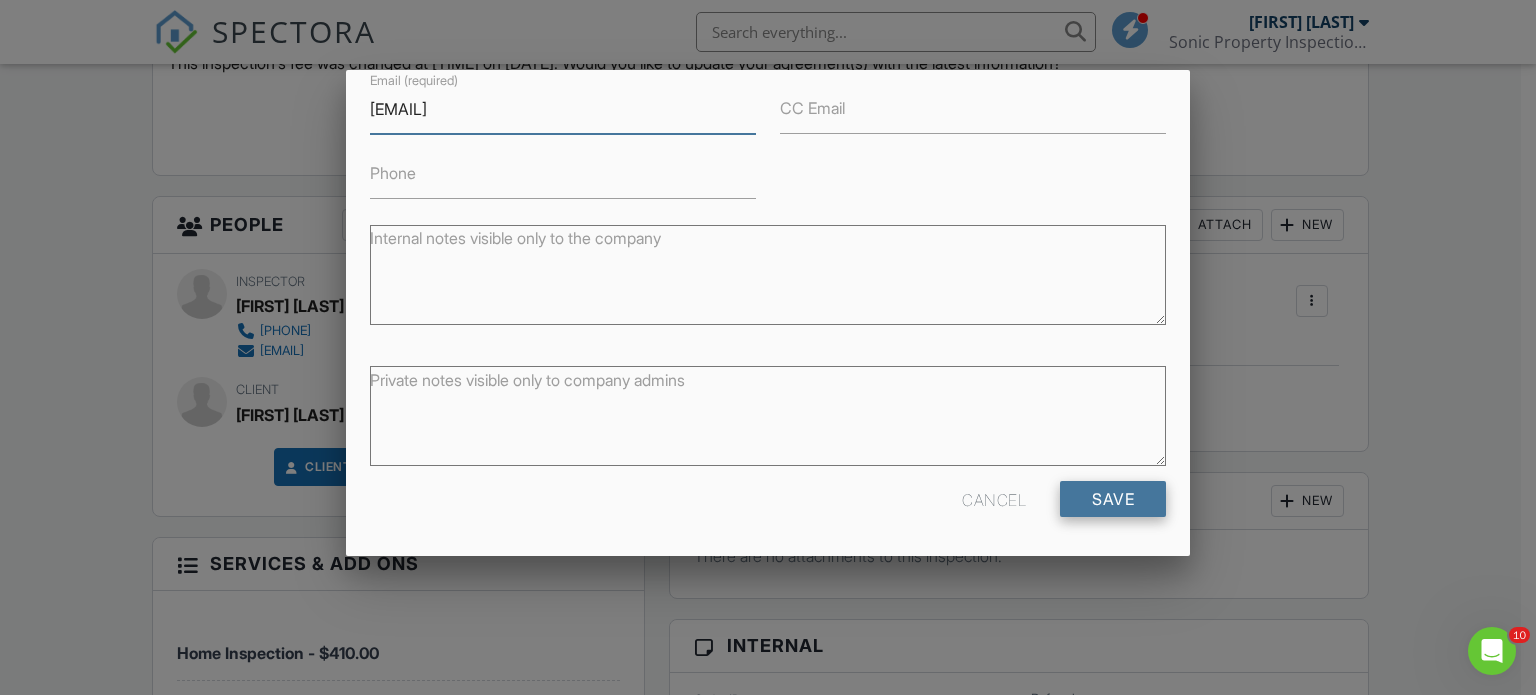 type on "freight.line@yahoo.com" 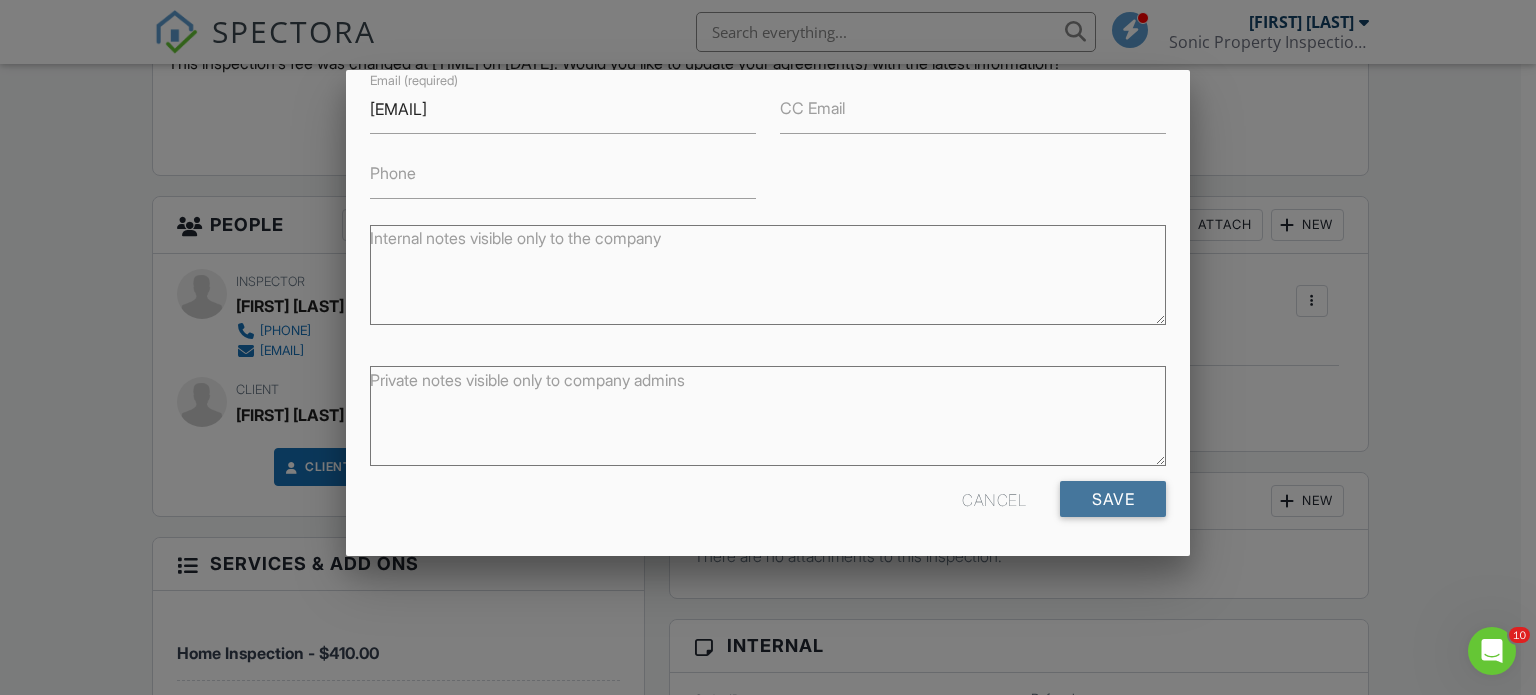 click on "Save" at bounding box center (1113, 499) 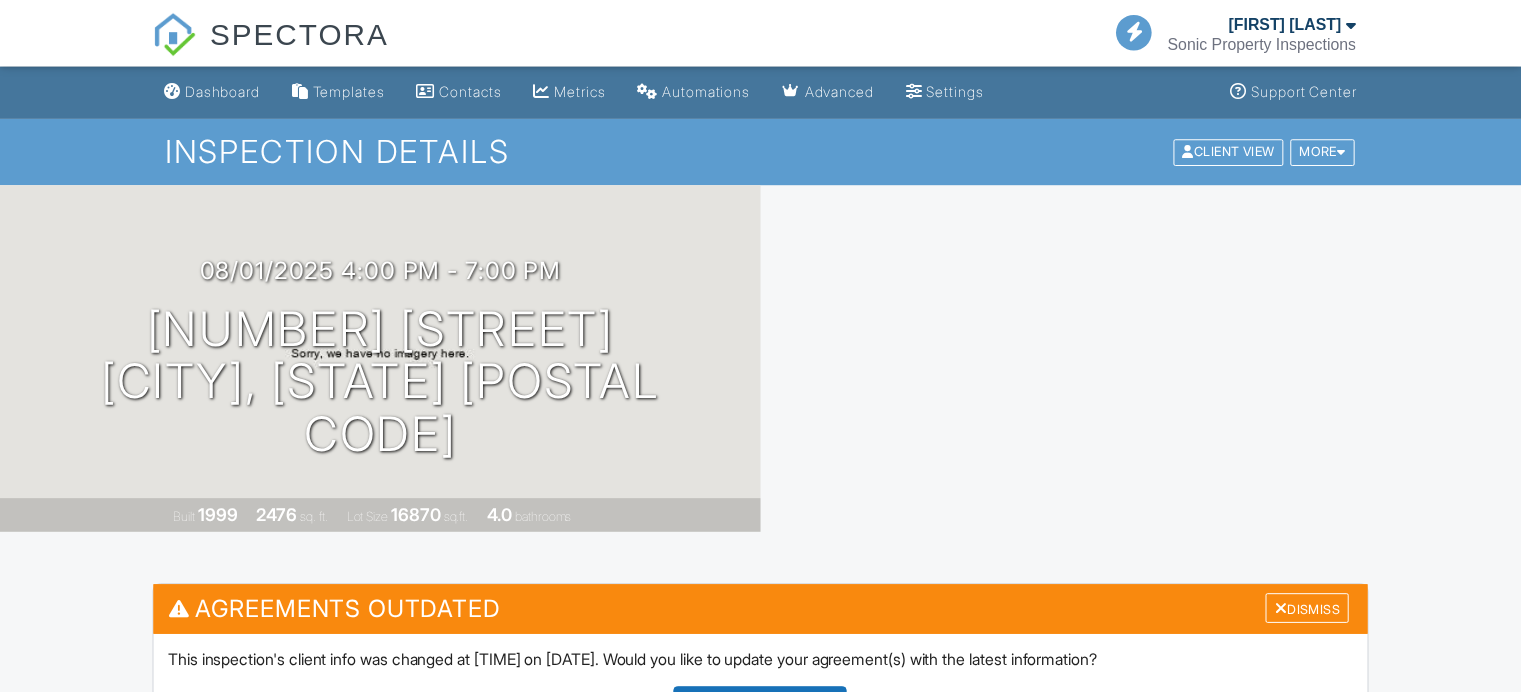 scroll, scrollTop: 0, scrollLeft: 0, axis: both 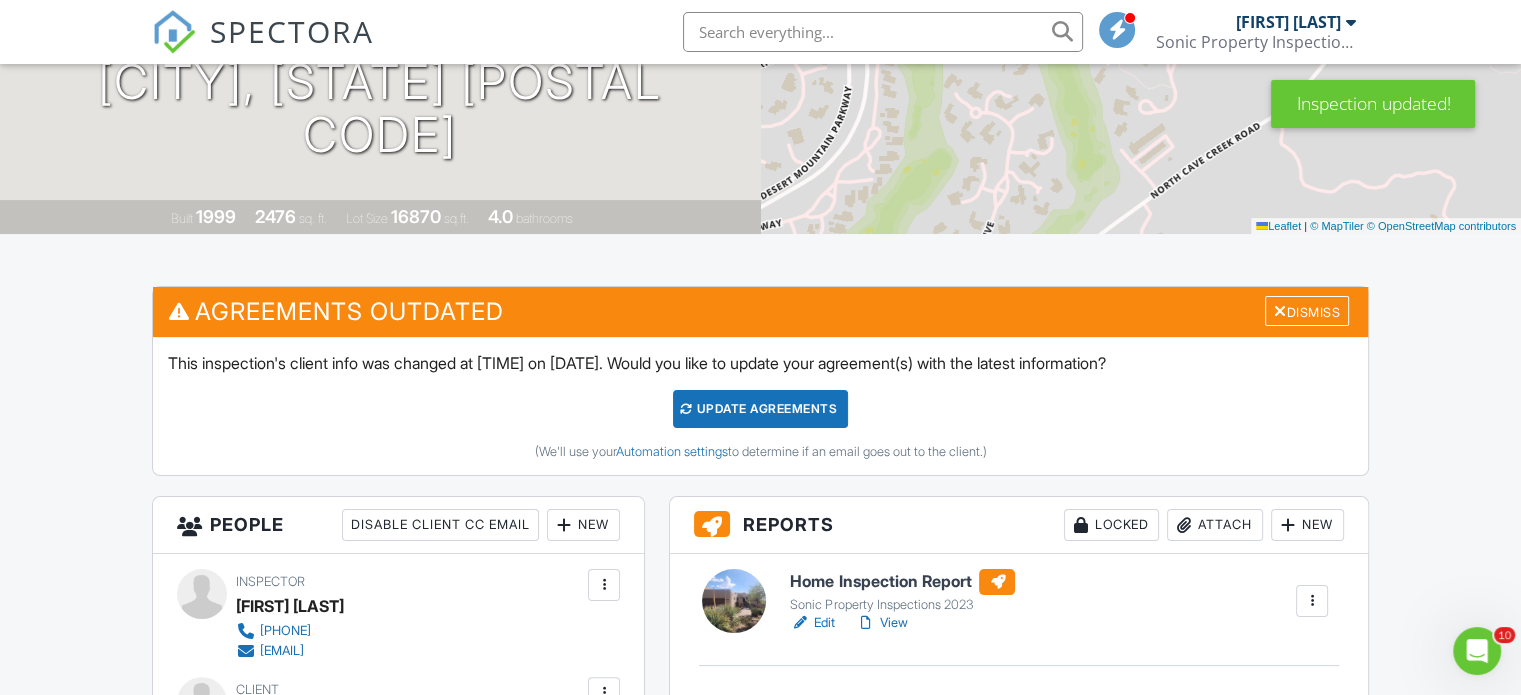 click on "Update Agreements" at bounding box center [760, 409] 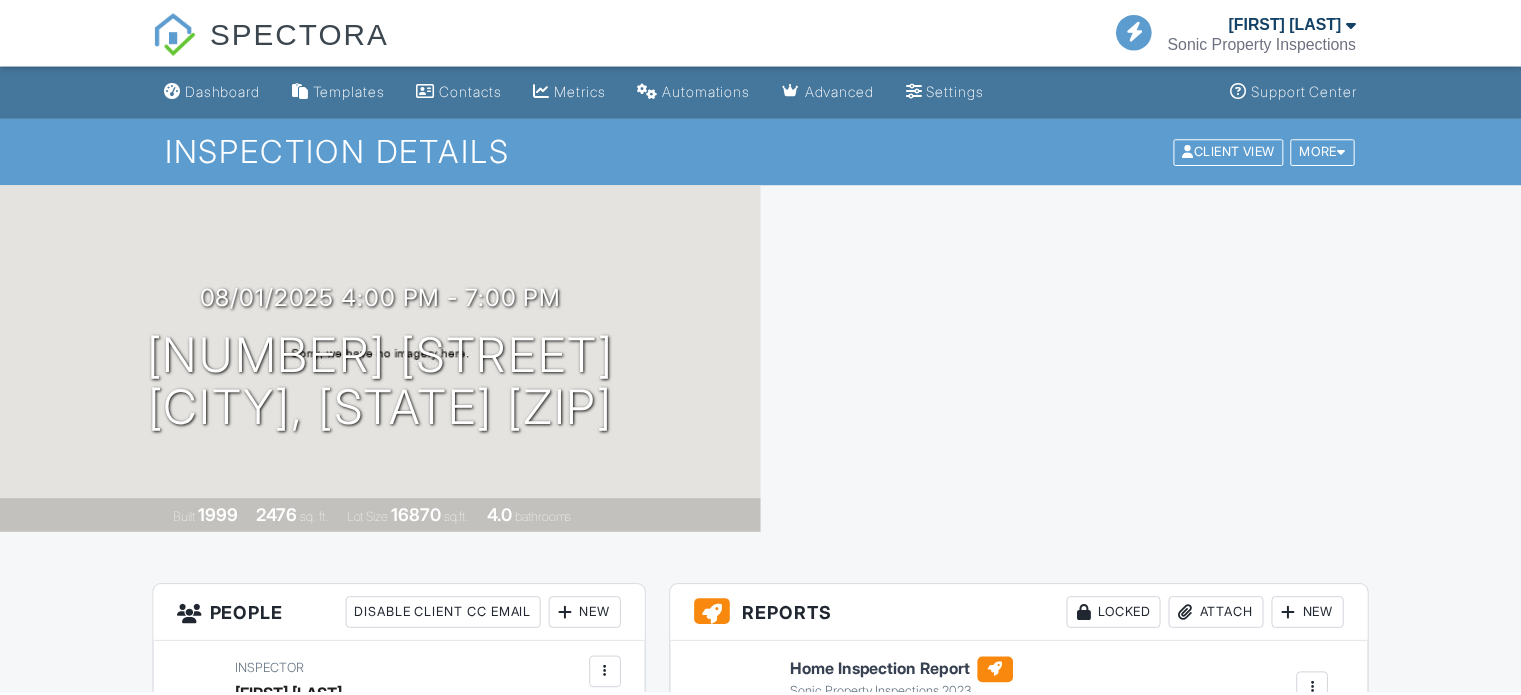 scroll, scrollTop: 0, scrollLeft: 0, axis: both 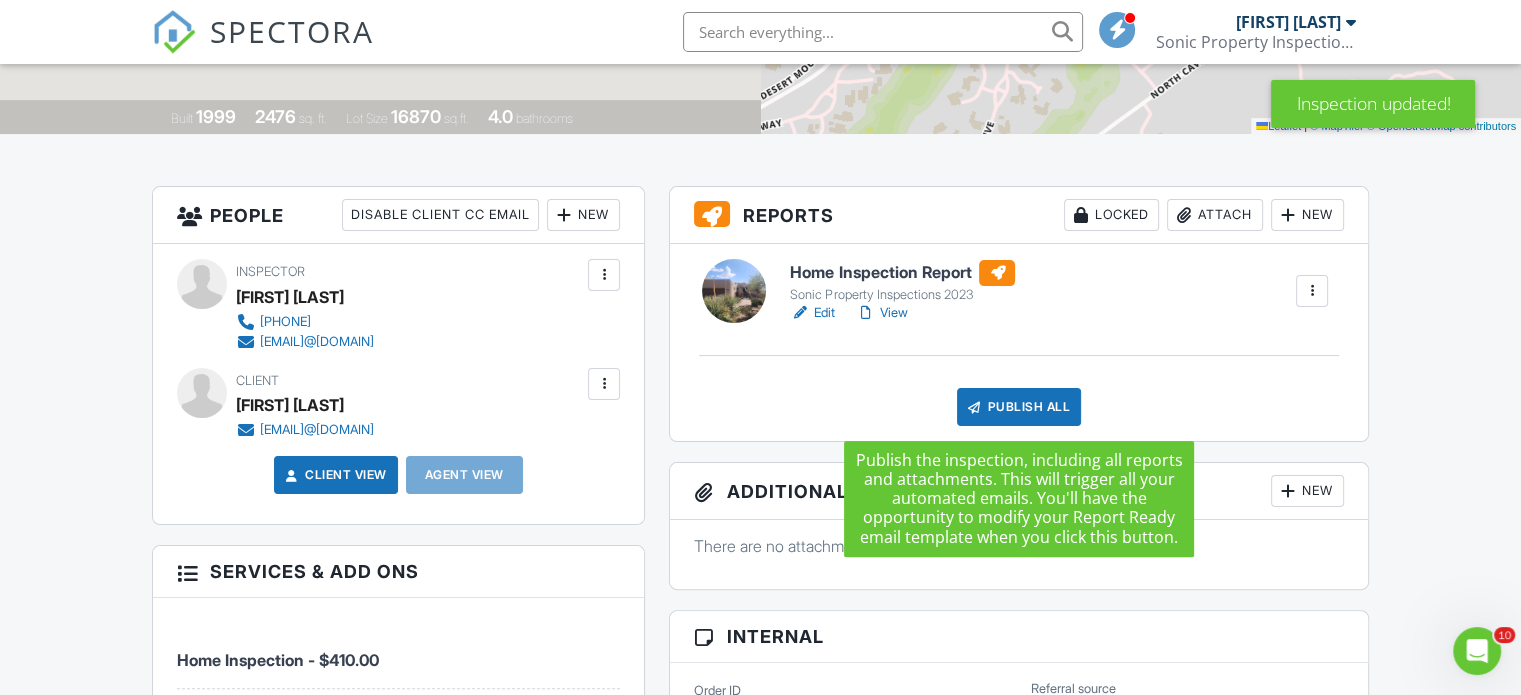 click on "Publish All" at bounding box center [1019, 407] 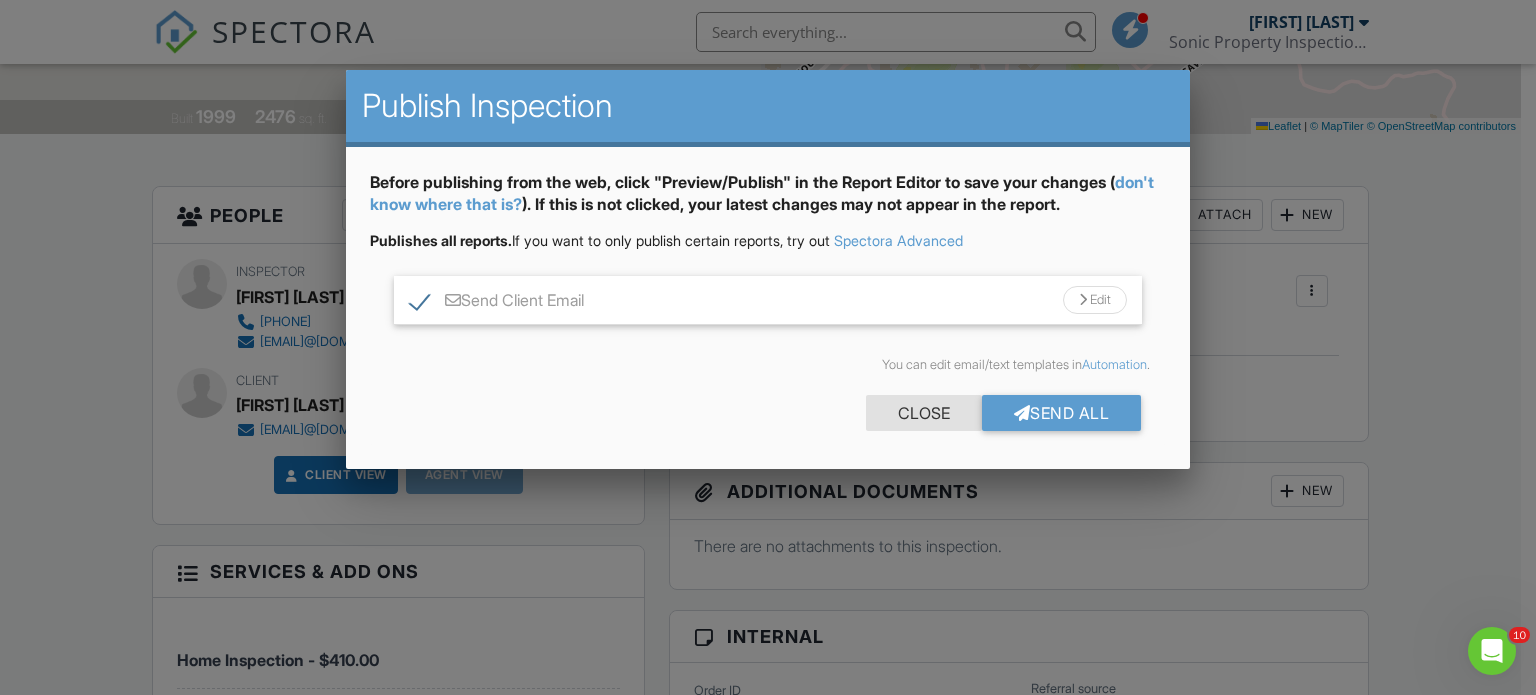 click on "Close" at bounding box center [924, 413] 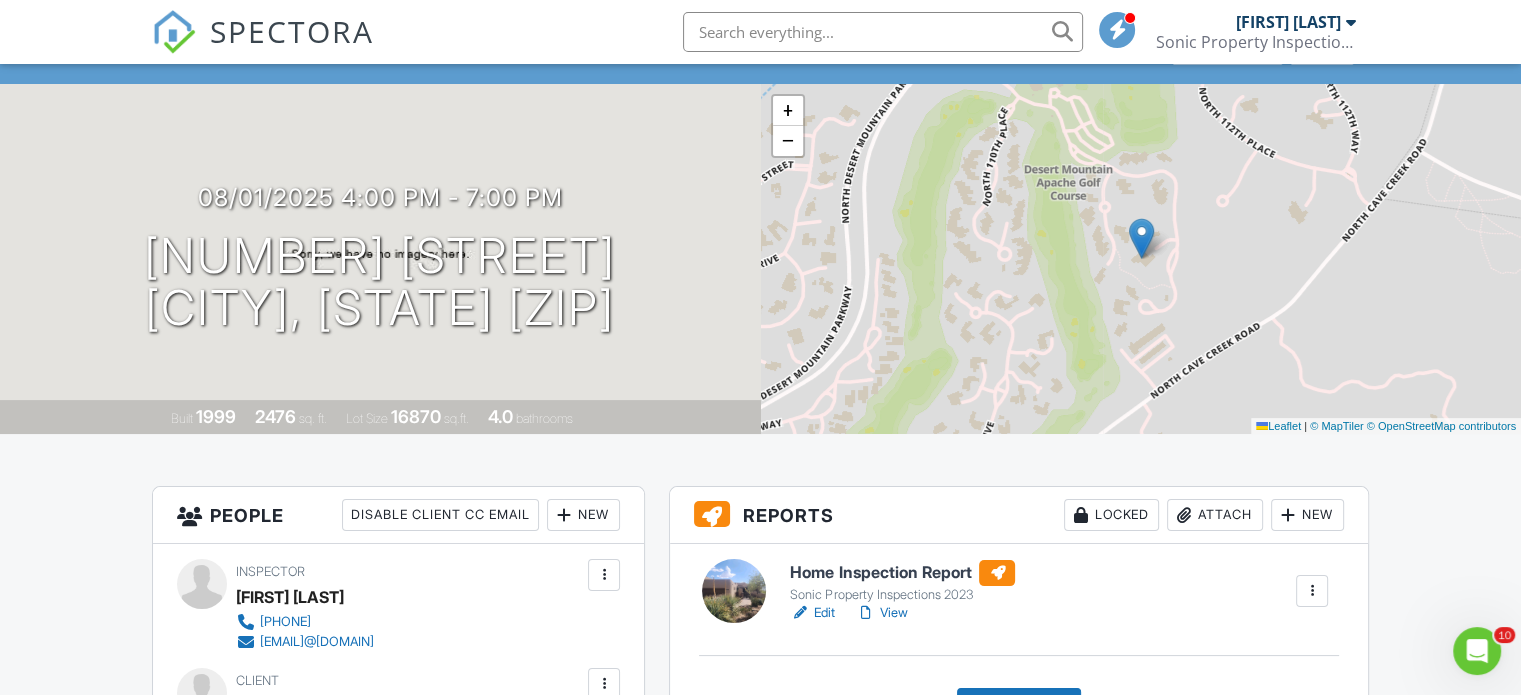 scroll, scrollTop: 300, scrollLeft: 0, axis: vertical 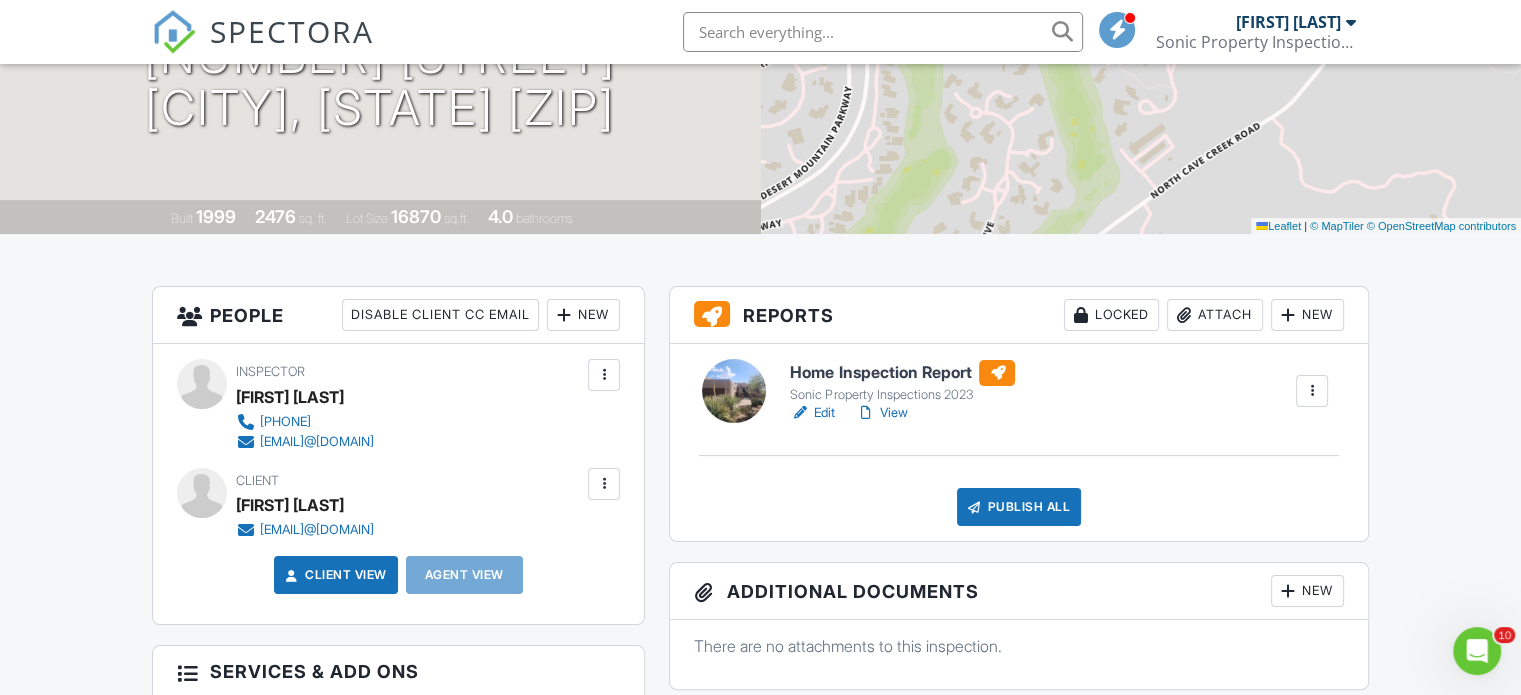 click on "View" at bounding box center (881, 413) 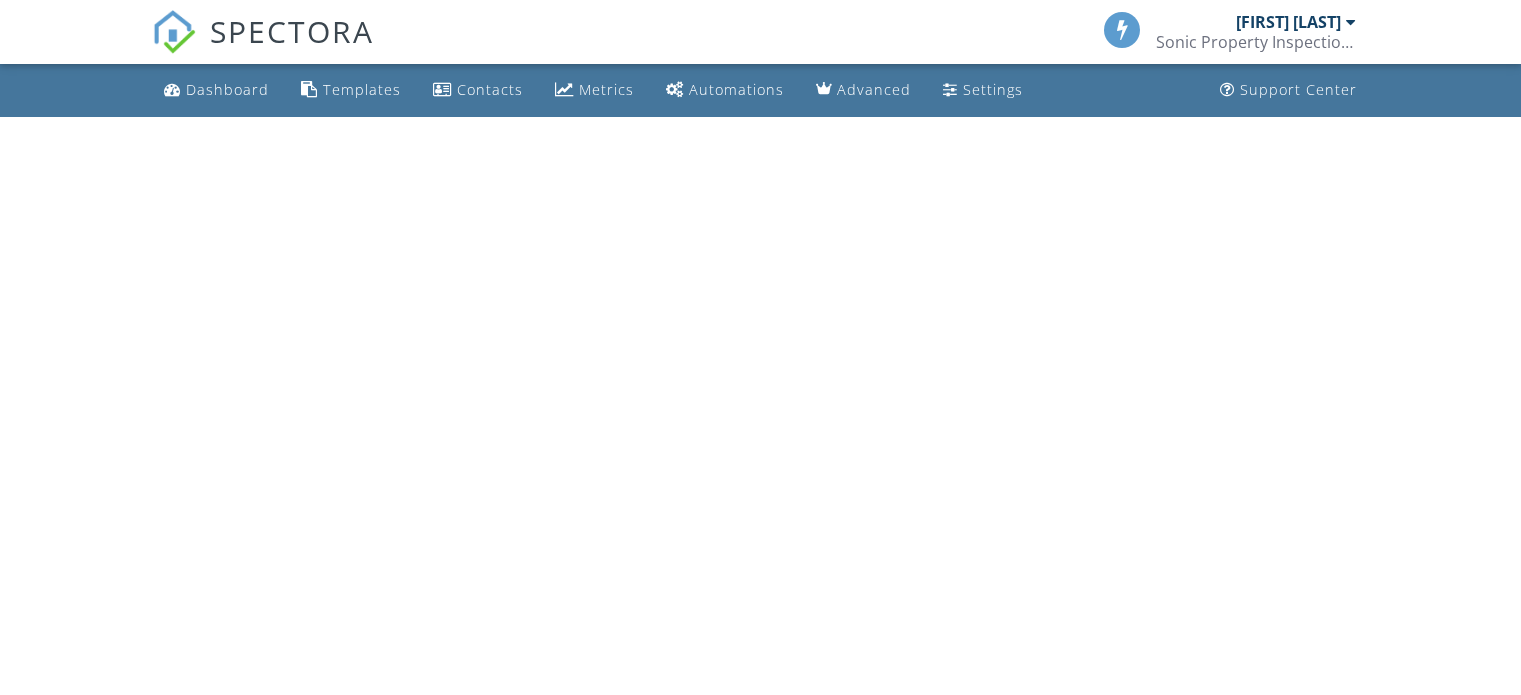 scroll, scrollTop: 0, scrollLeft: 0, axis: both 